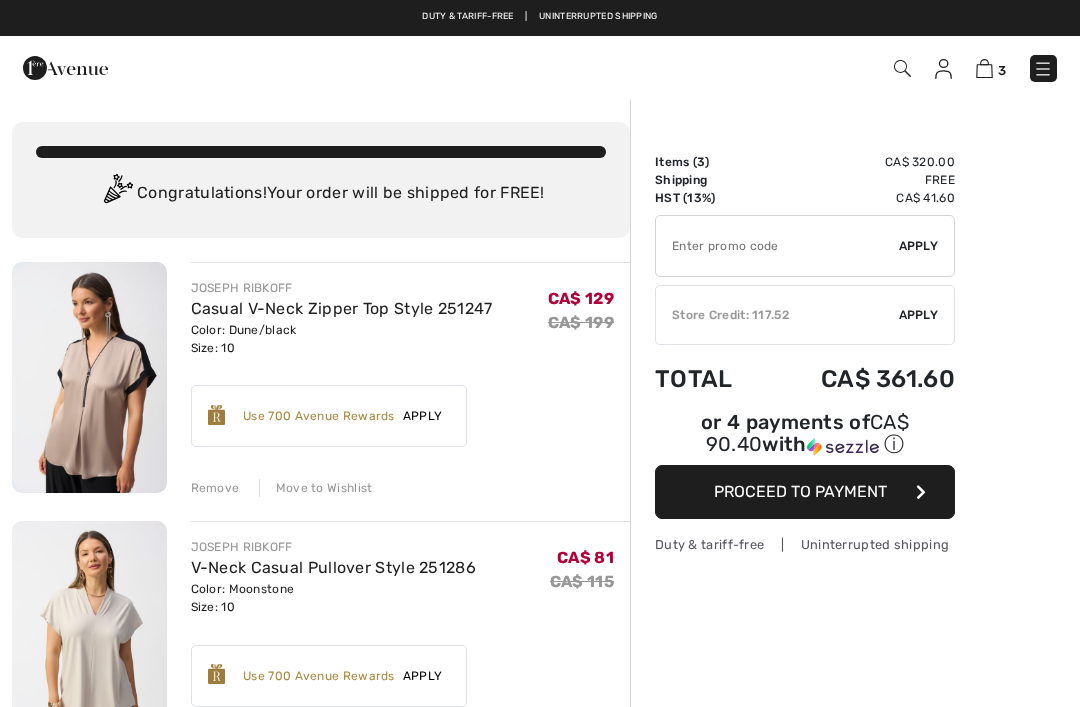 scroll, scrollTop: 0, scrollLeft: 0, axis: both 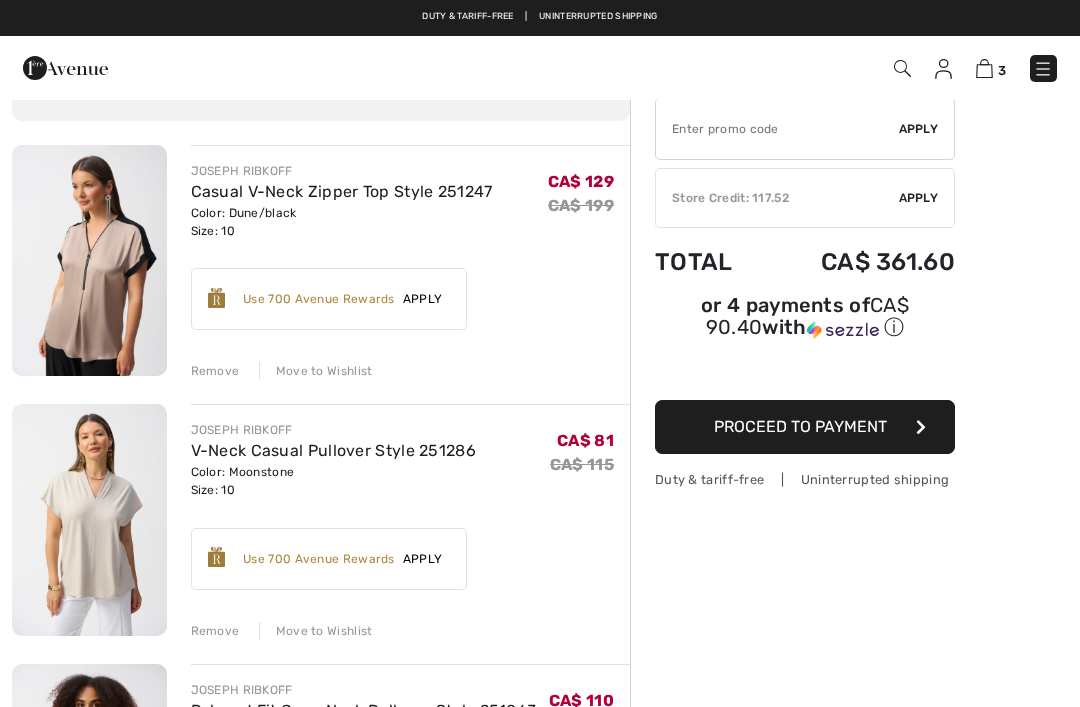 click on "Remove" at bounding box center (215, 371) 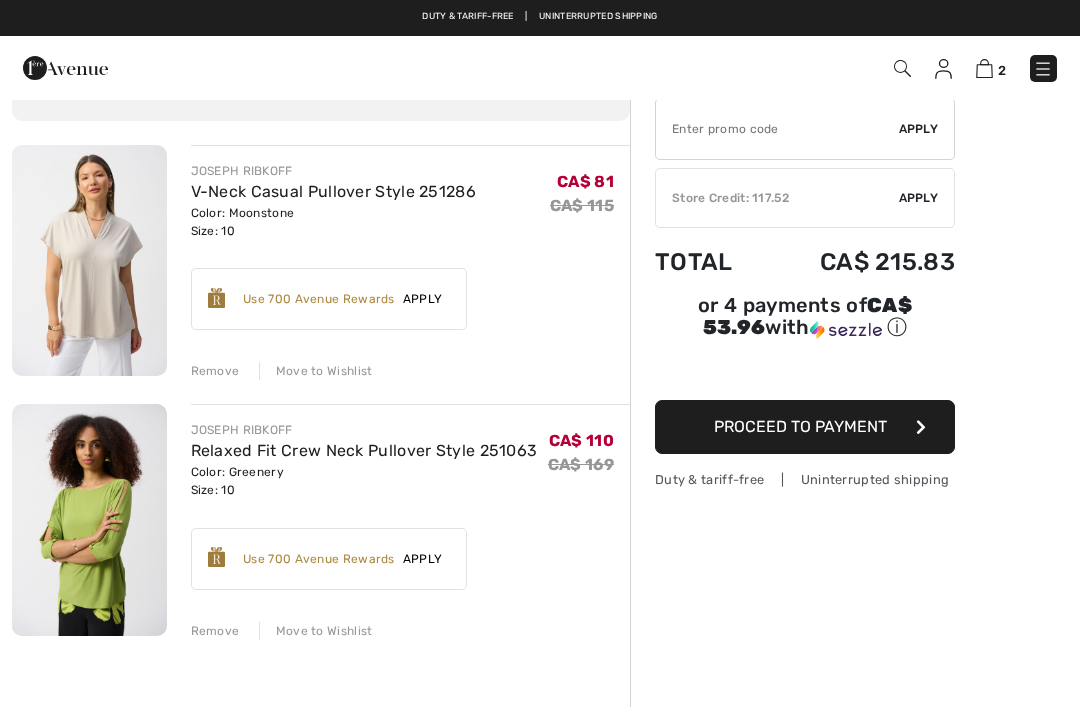 click on "V-Neck Casual Pullover Style 251286" at bounding box center [334, 191] 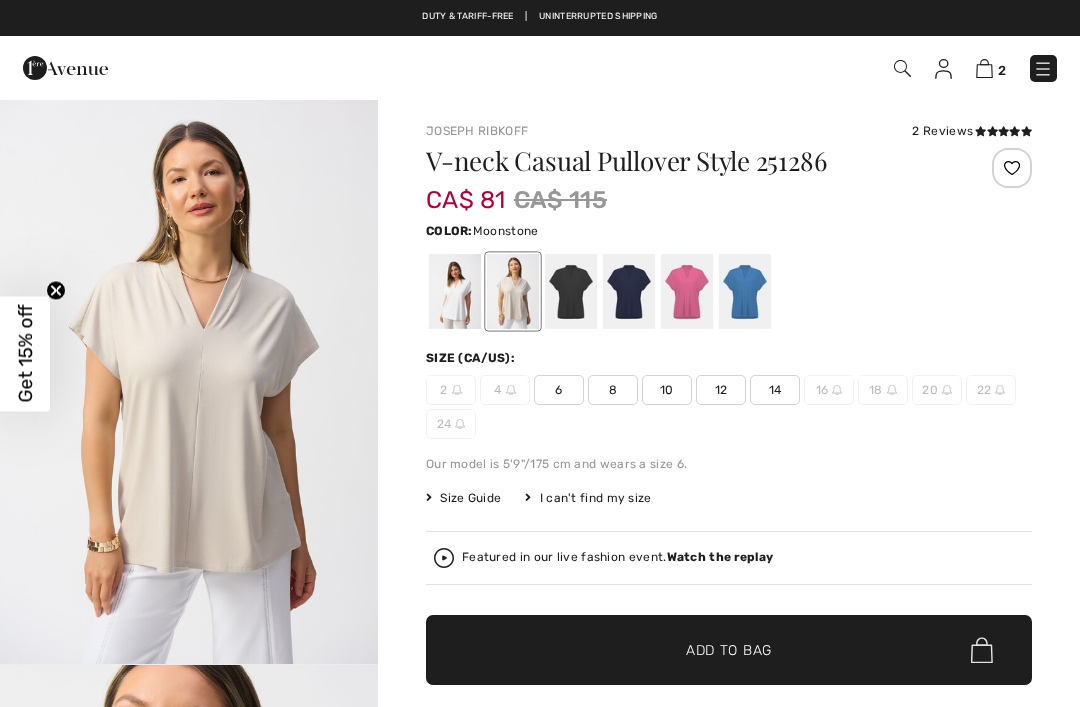 scroll, scrollTop: 0, scrollLeft: 0, axis: both 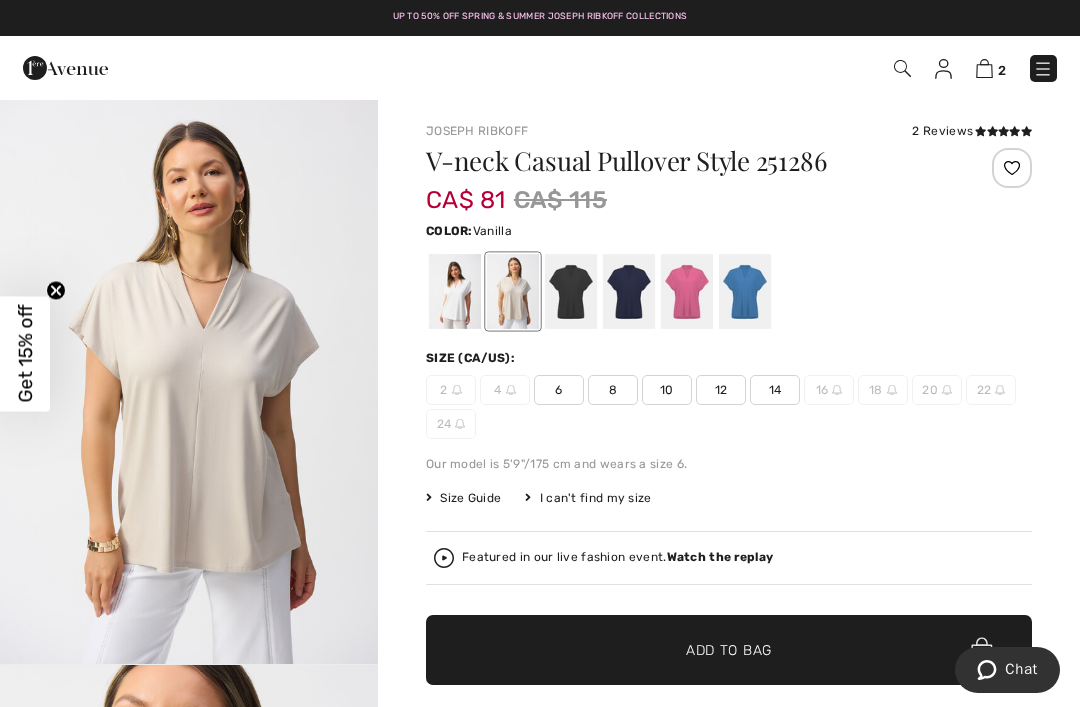 click at bounding box center [455, 291] 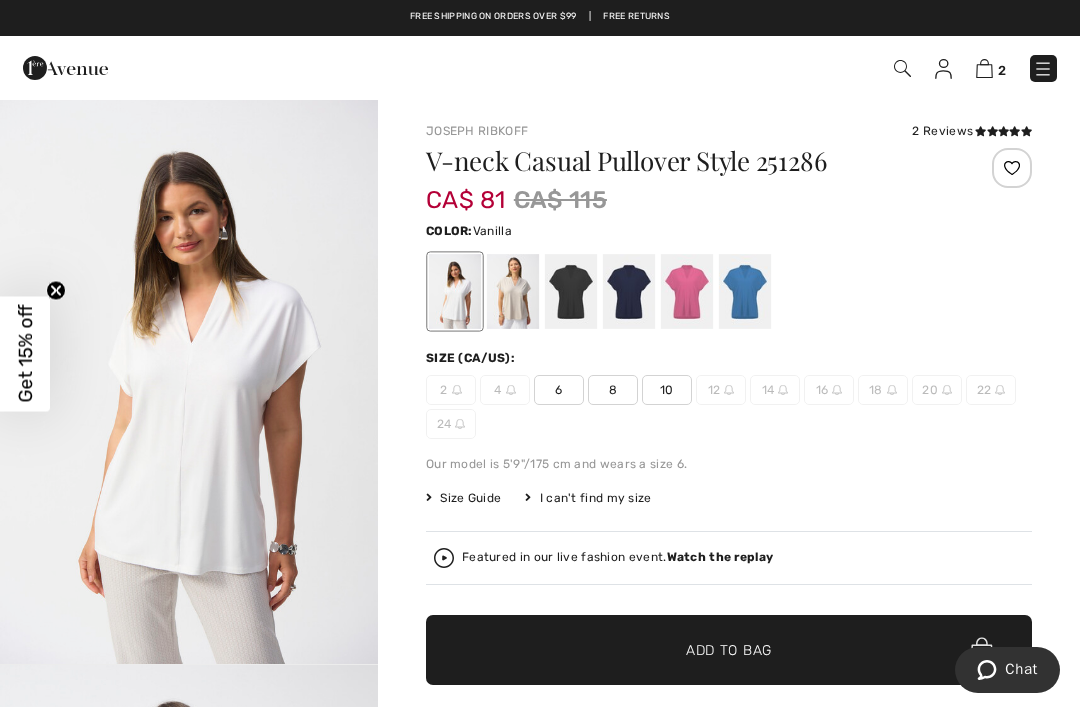 click at bounding box center [687, 291] 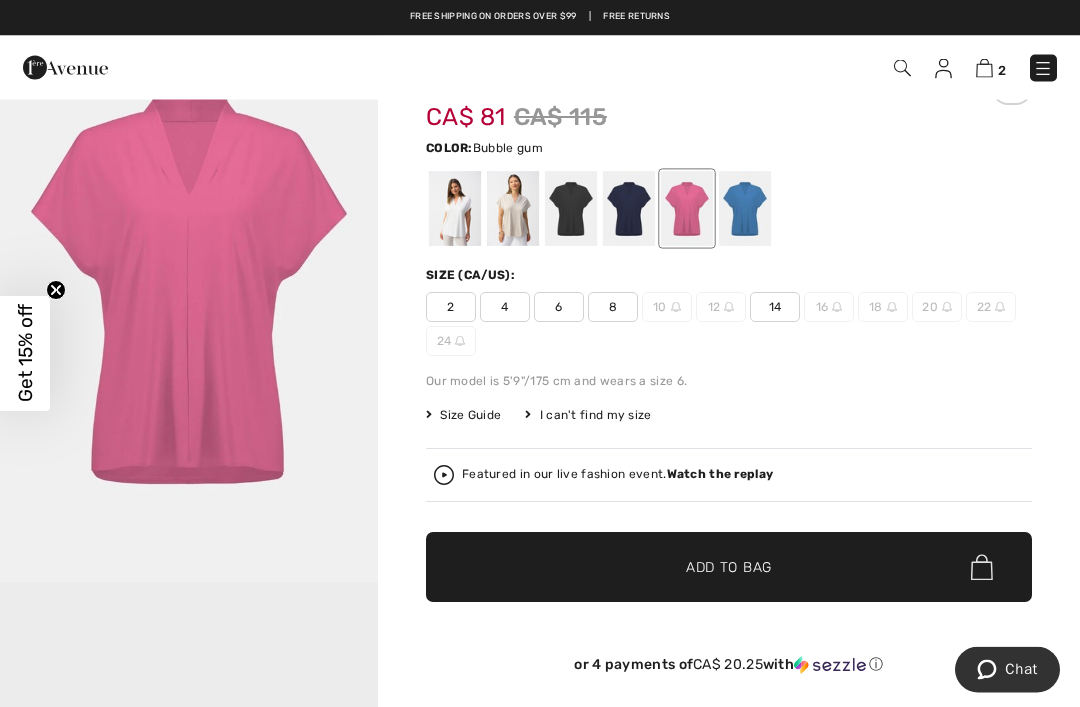 scroll, scrollTop: 0, scrollLeft: 0, axis: both 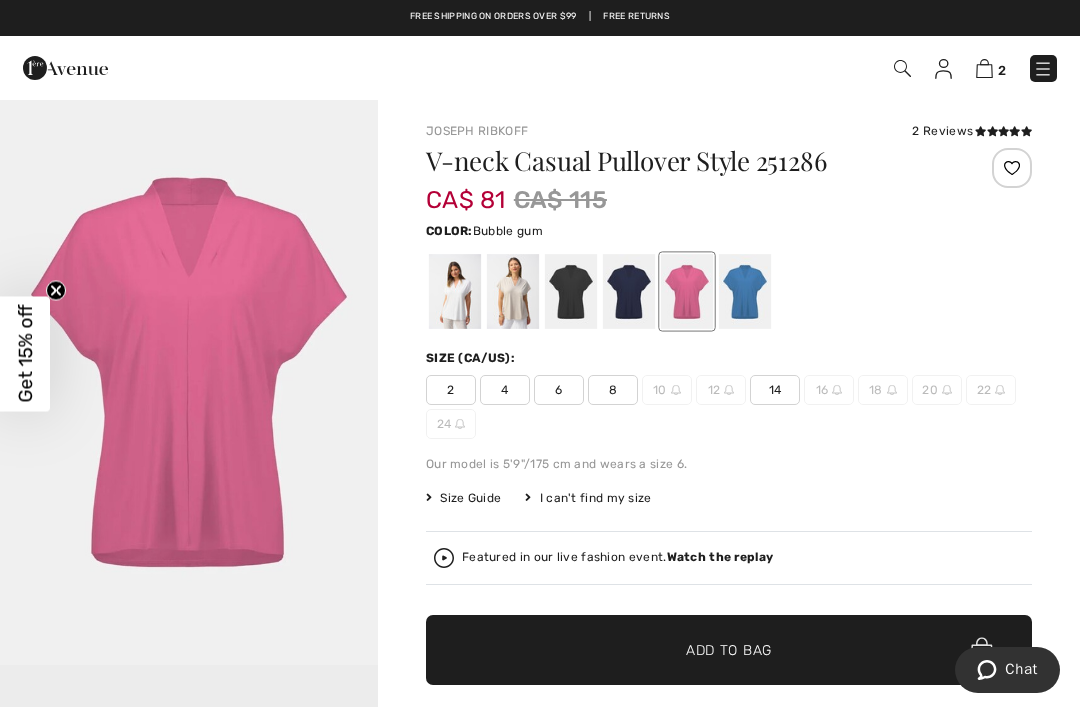 click at bounding box center (1043, 69) 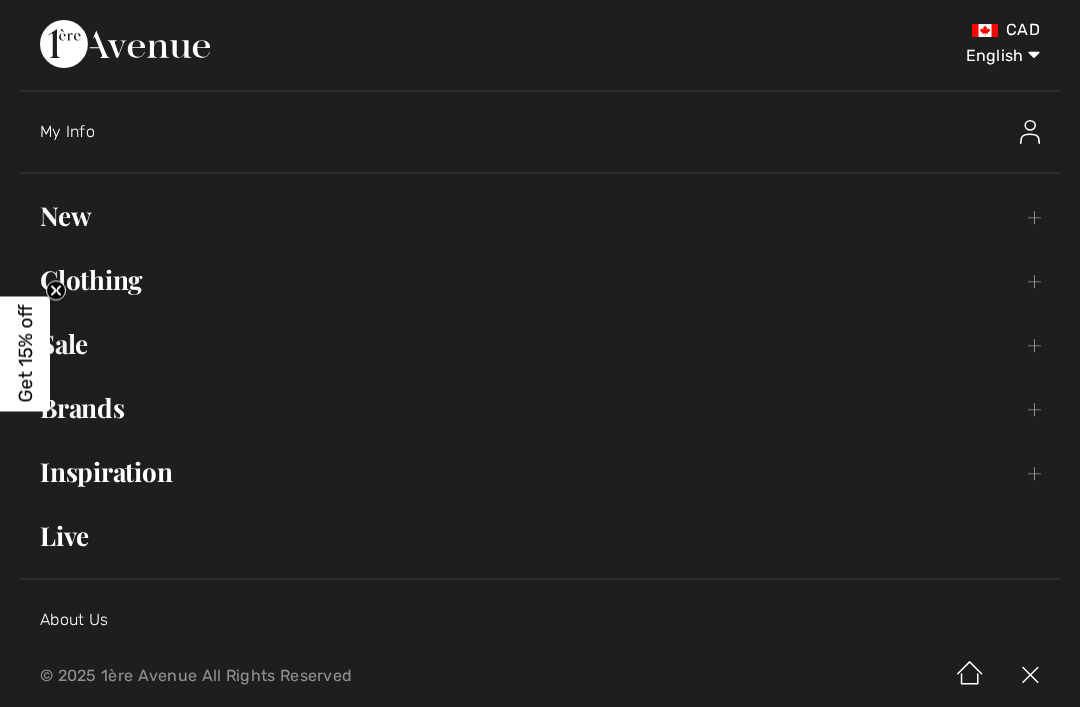click at bounding box center [932, 132] 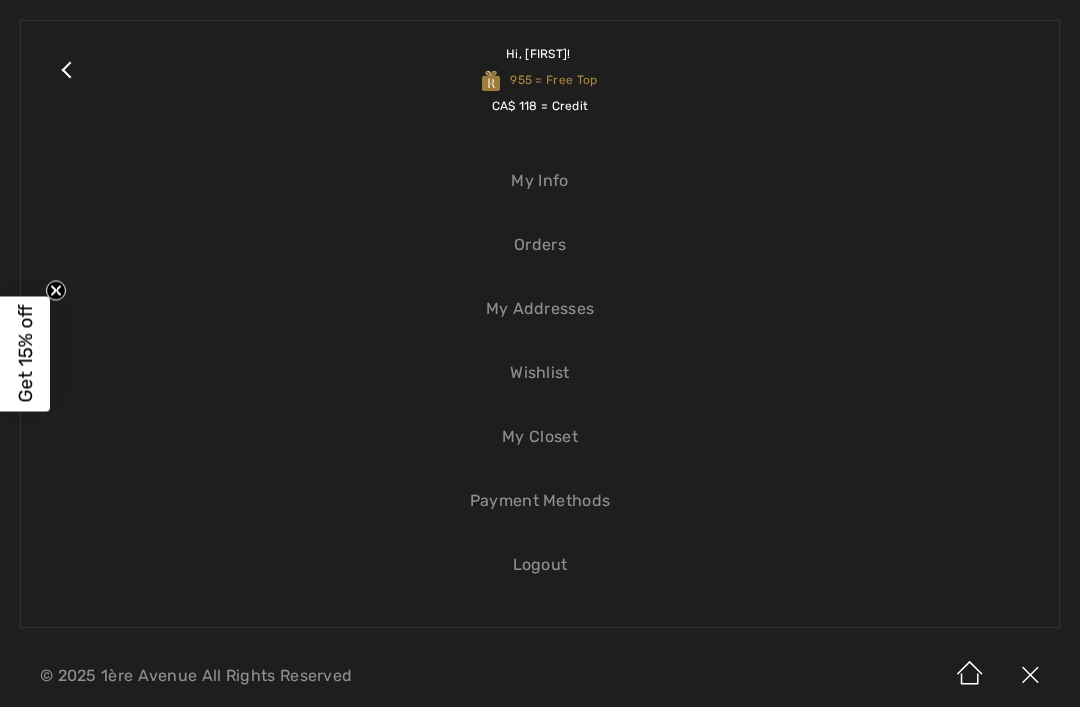 click on "Orders" at bounding box center (540, 245) 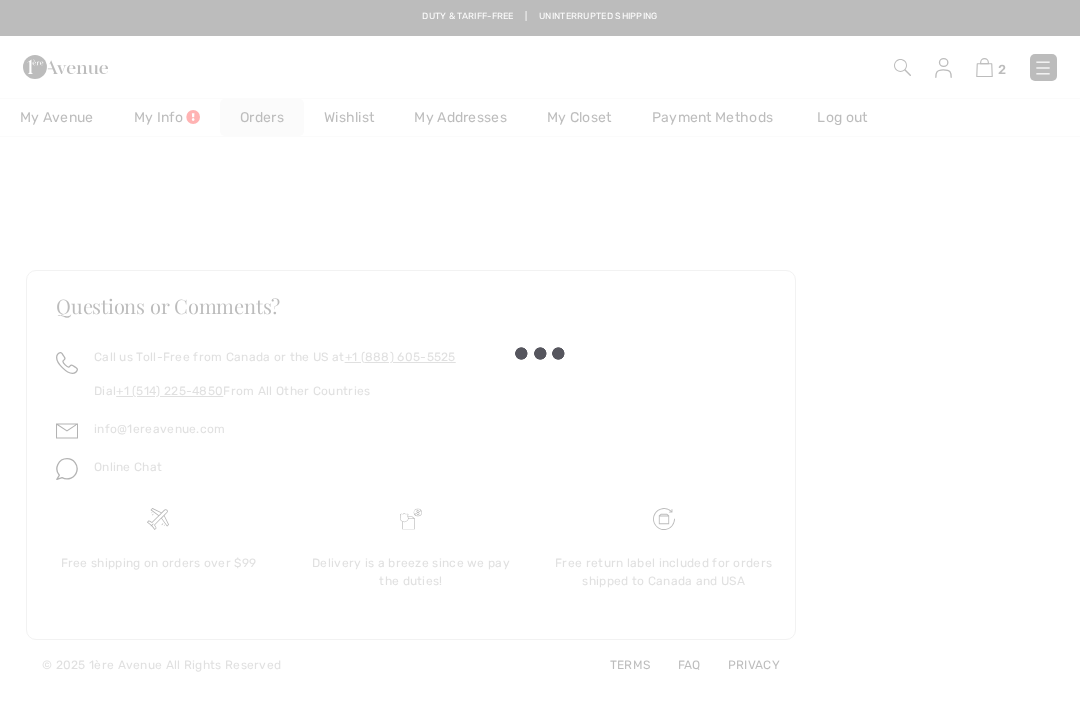 scroll, scrollTop: 0, scrollLeft: 0, axis: both 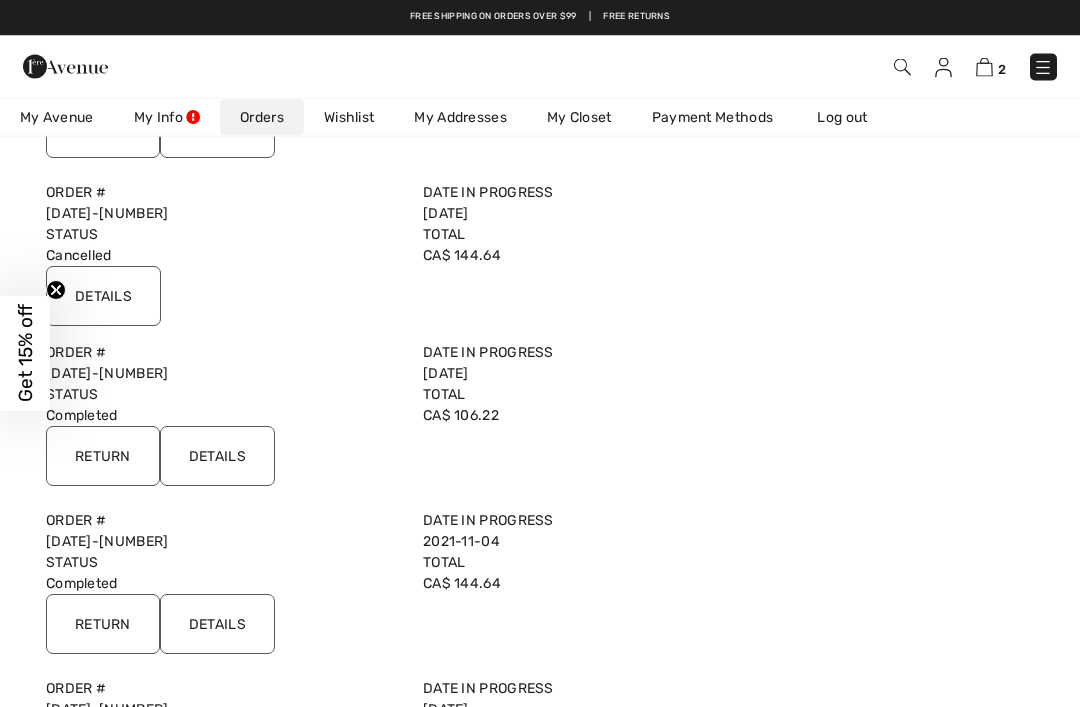 click on "Details" at bounding box center (217, 457) 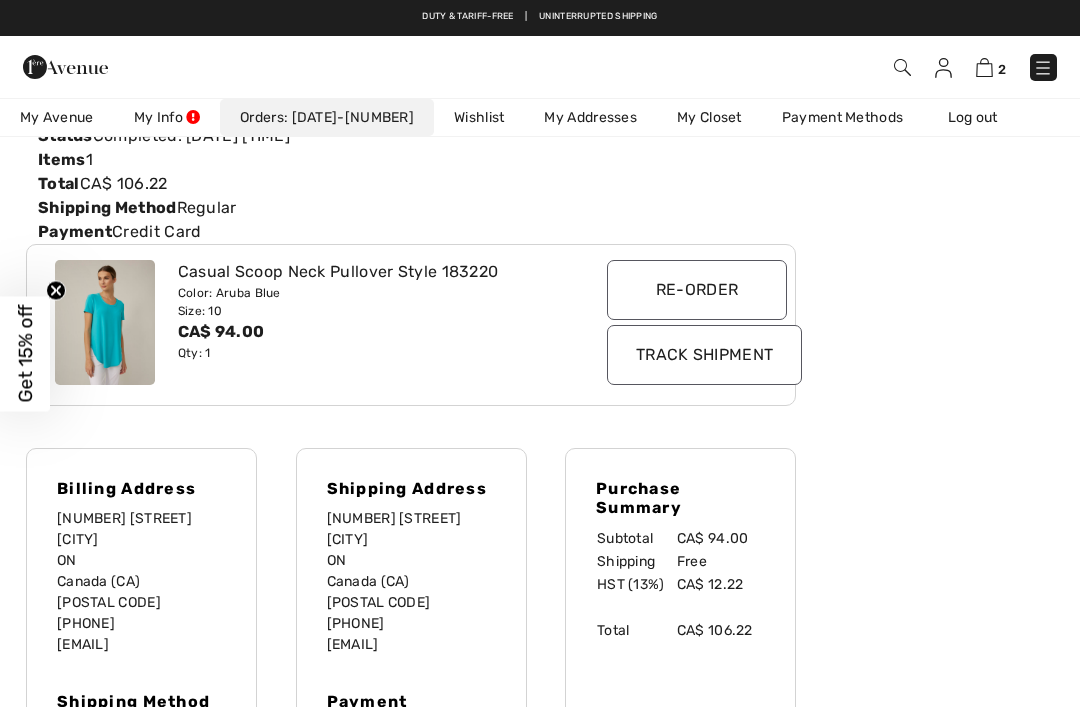 scroll, scrollTop: 204, scrollLeft: 0, axis: vertical 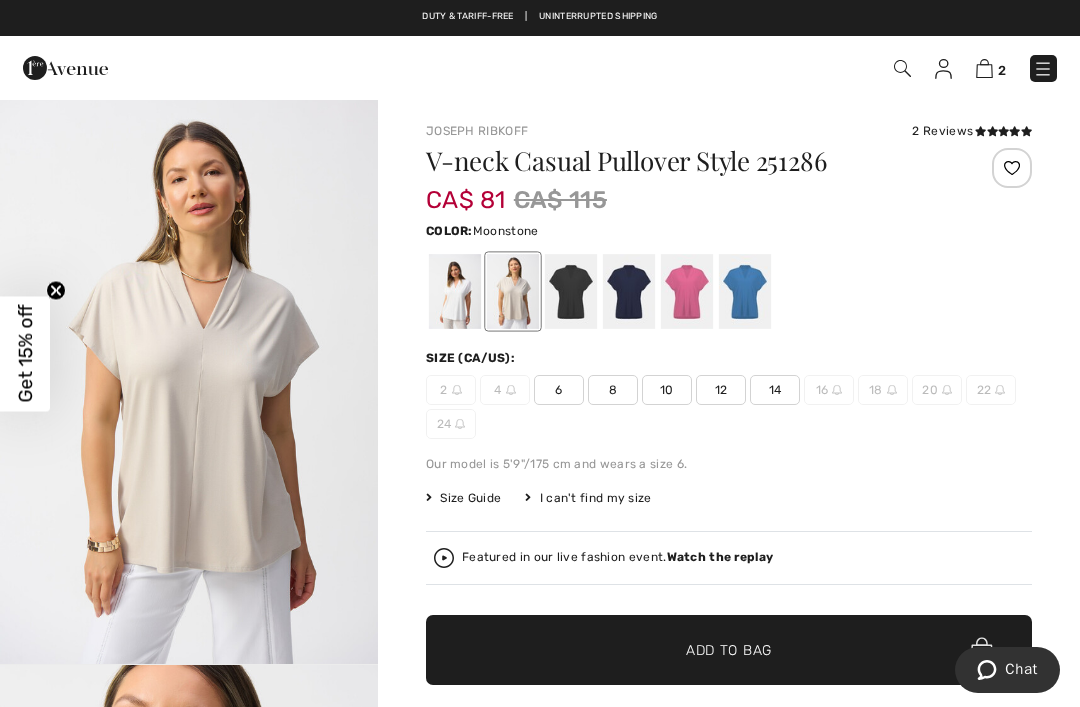 click at bounding box center (1043, 69) 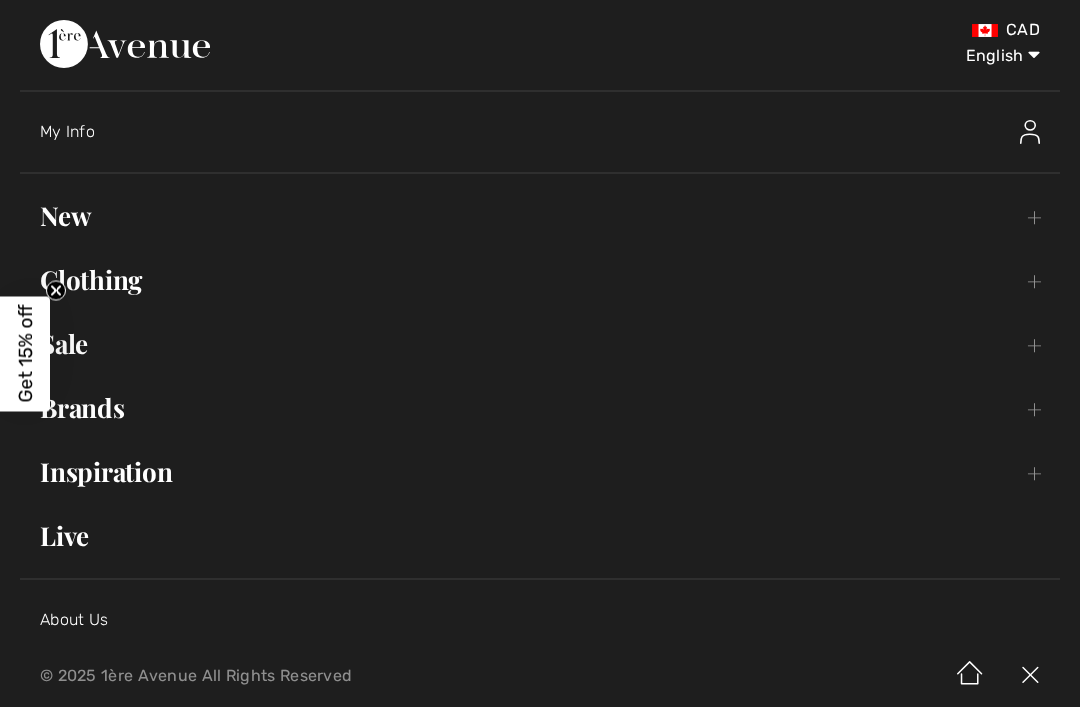 click at bounding box center (1030, 132) 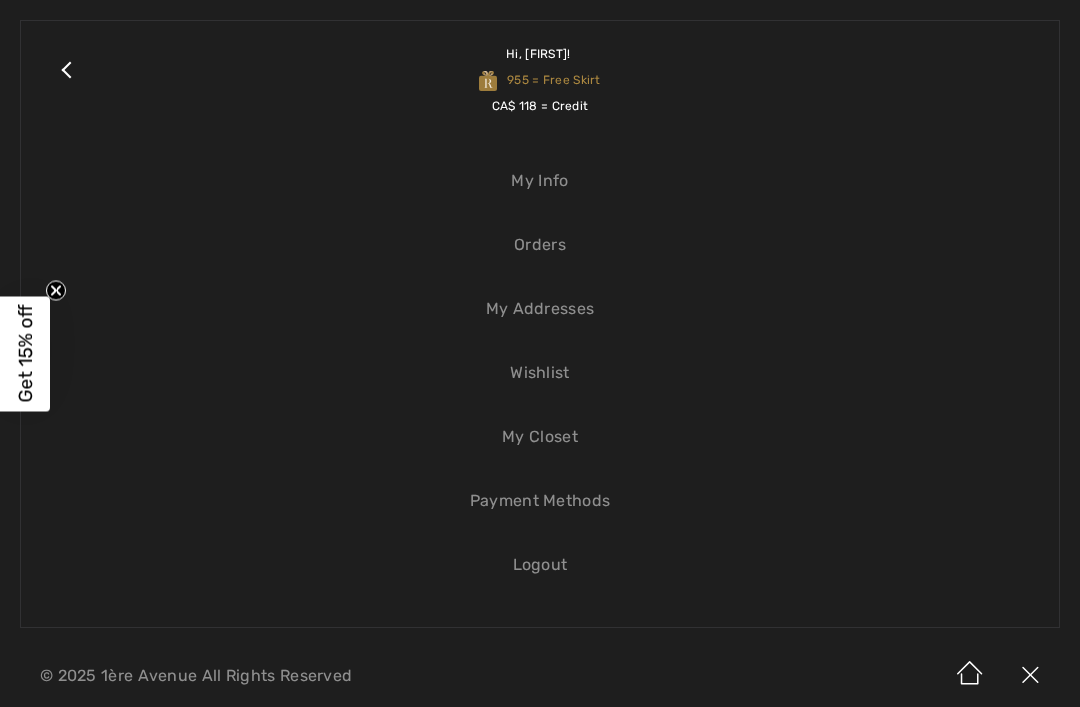 click on "Orders" at bounding box center [540, 245] 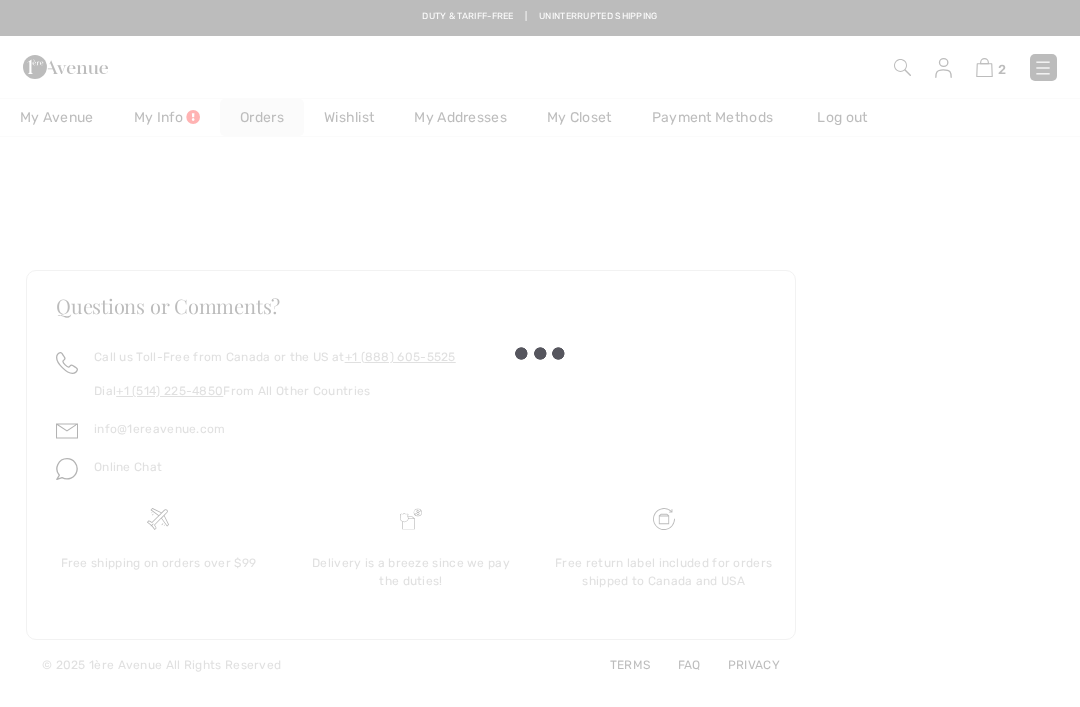 scroll, scrollTop: 0, scrollLeft: 0, axis: both 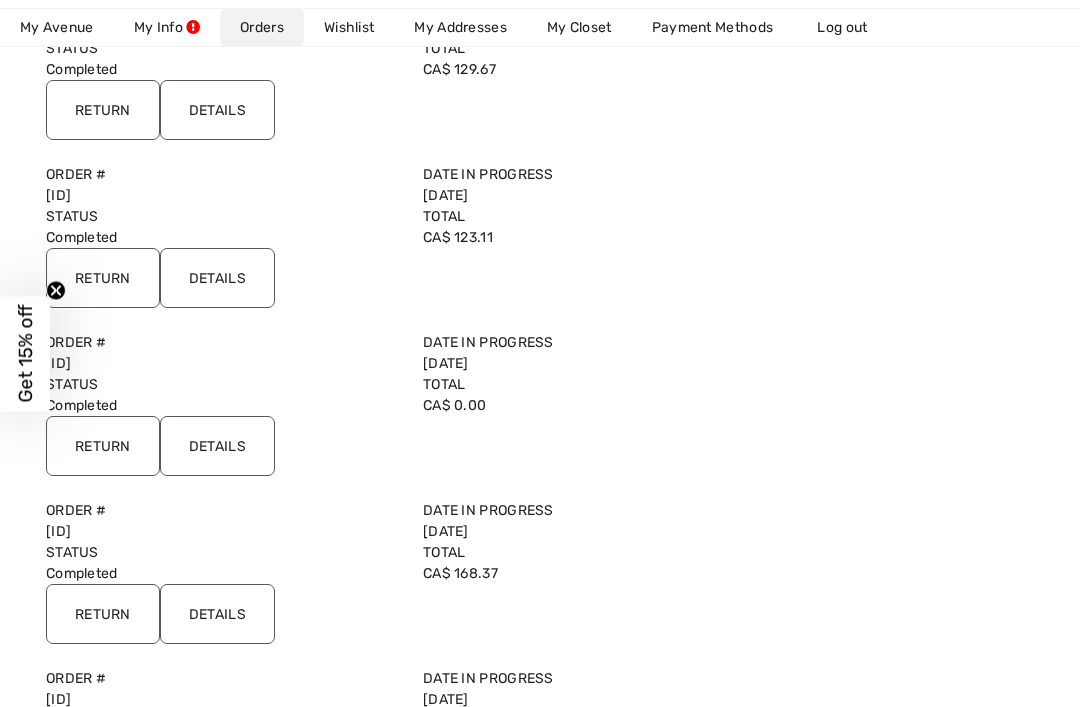 click on "Details" at bounding box center (217, 446) 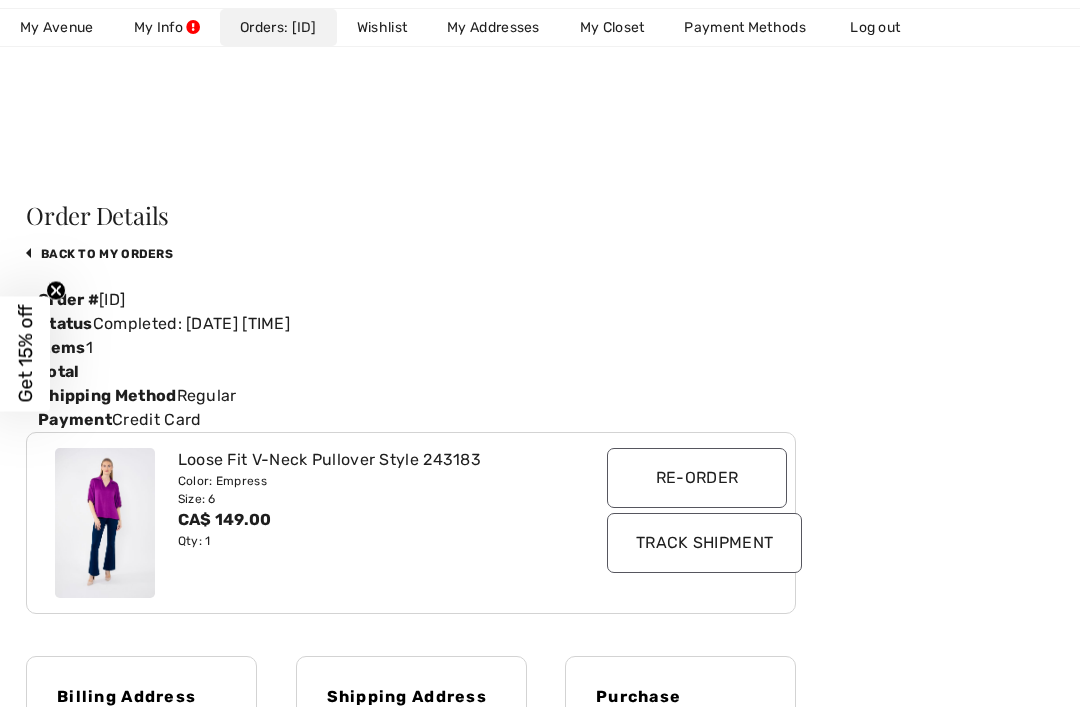 scroll, scrollTop: 0, scrollLeft: 0, axis: both 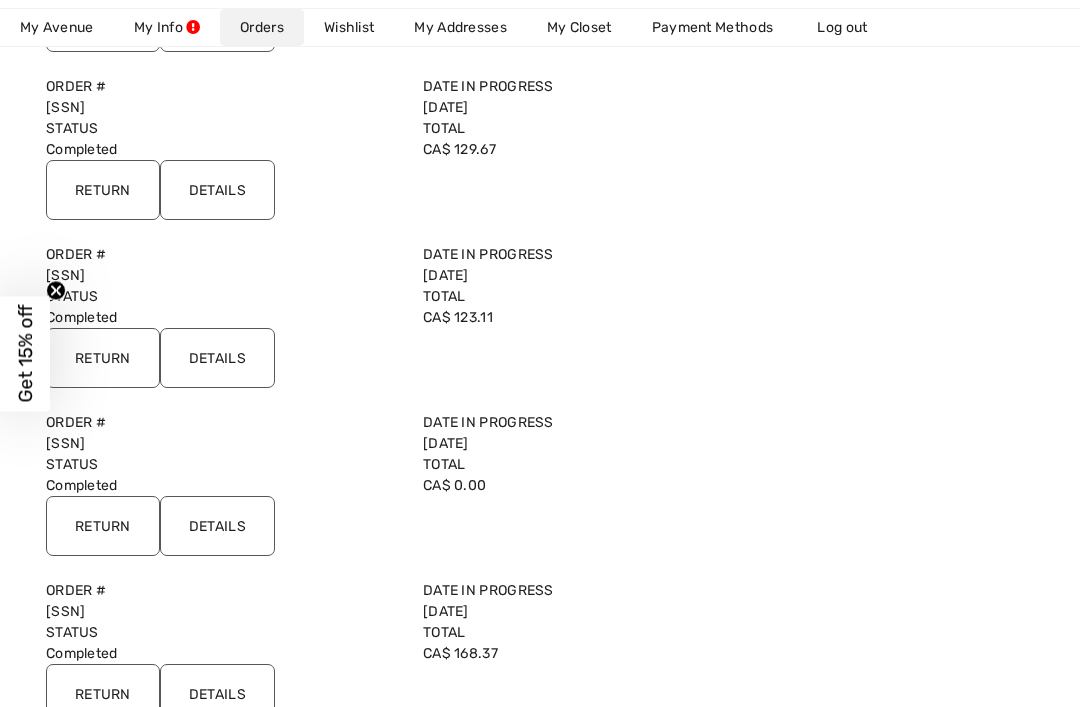 click on "Details" at bounding box center [217, 358] 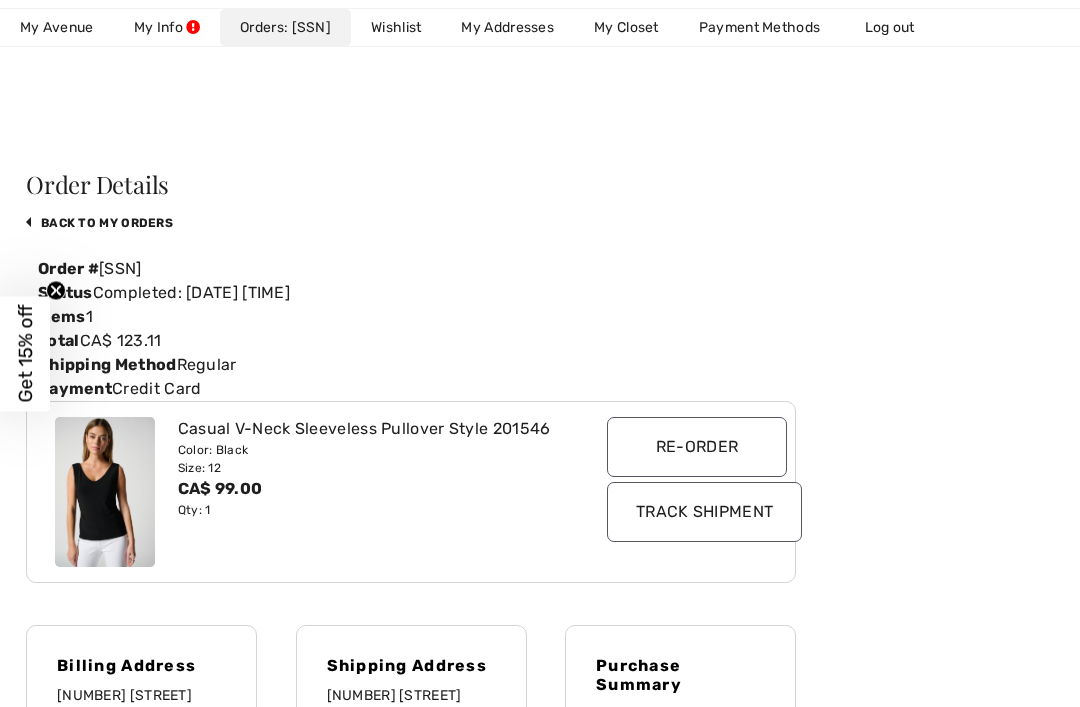 scroll, scrollTop: 51, scrollLeft: 0, axis: vertical 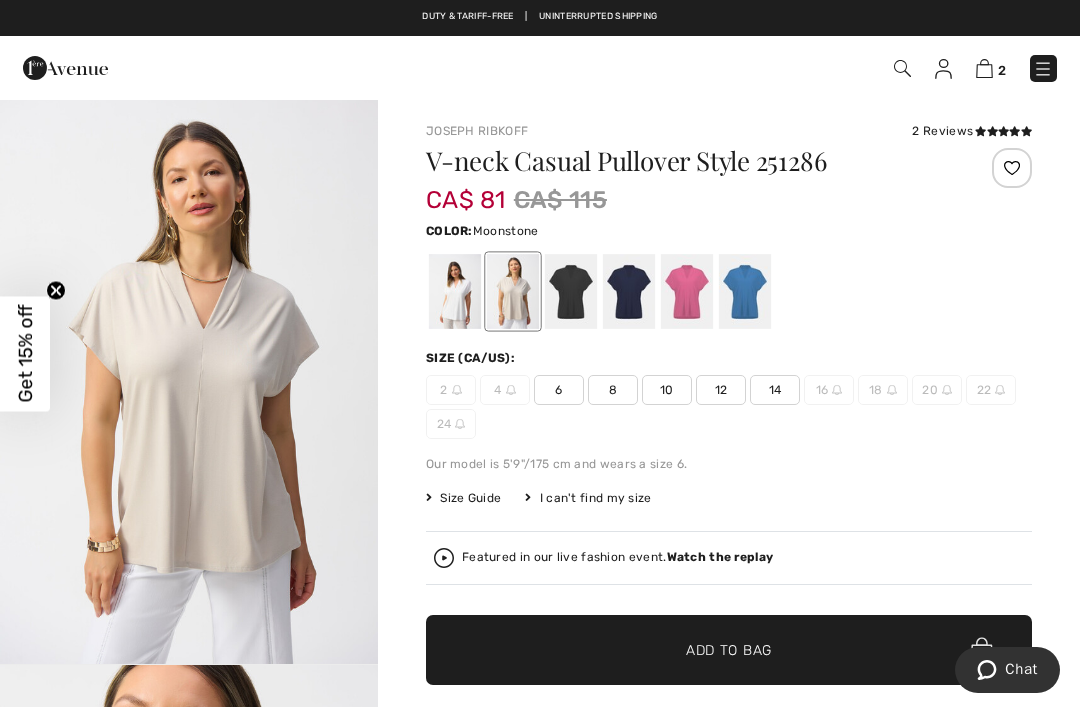 click at bounding box center (1043, 69) 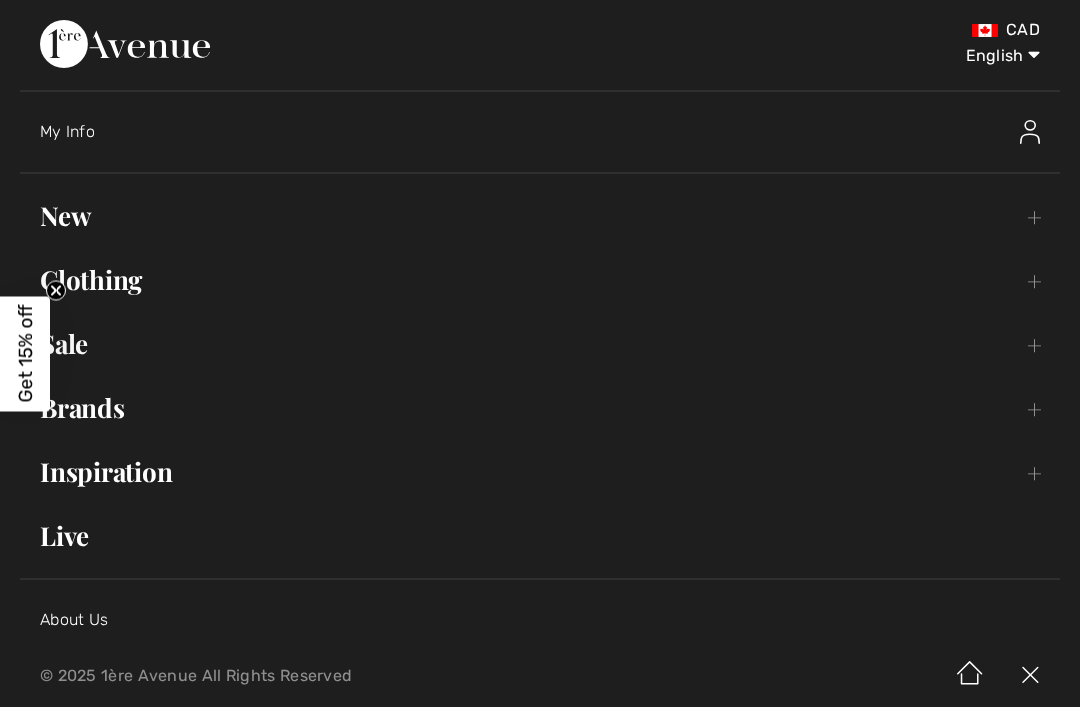 click at bounding box center (1030, 132) 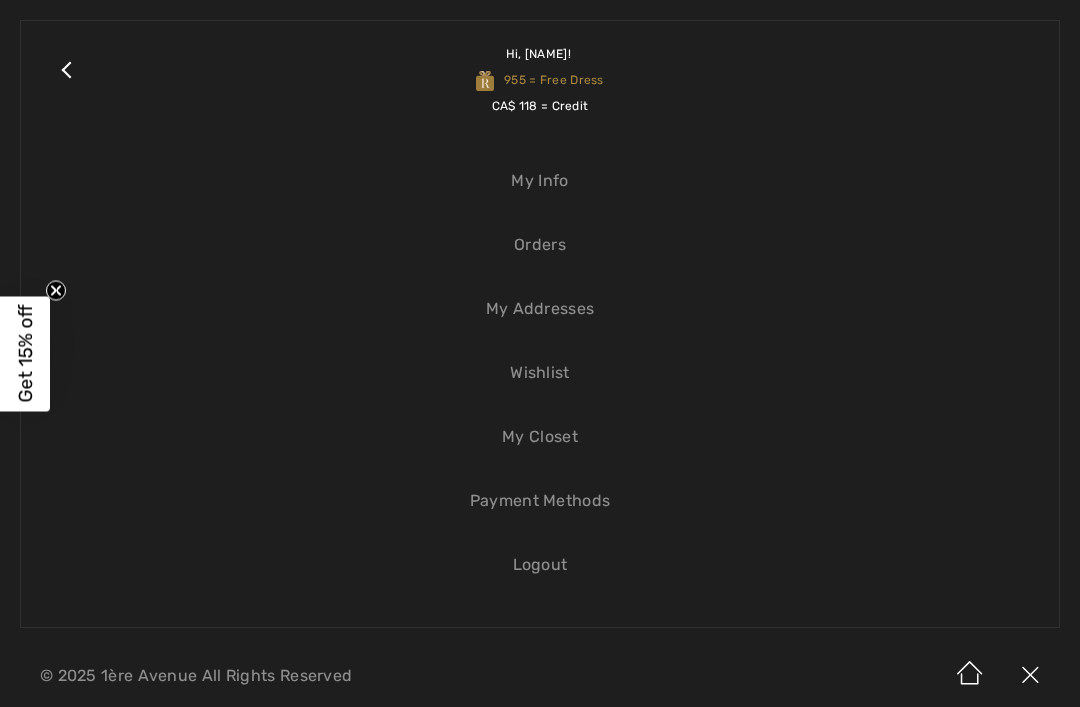 click on "Orders" at bounding box center (540, 245) 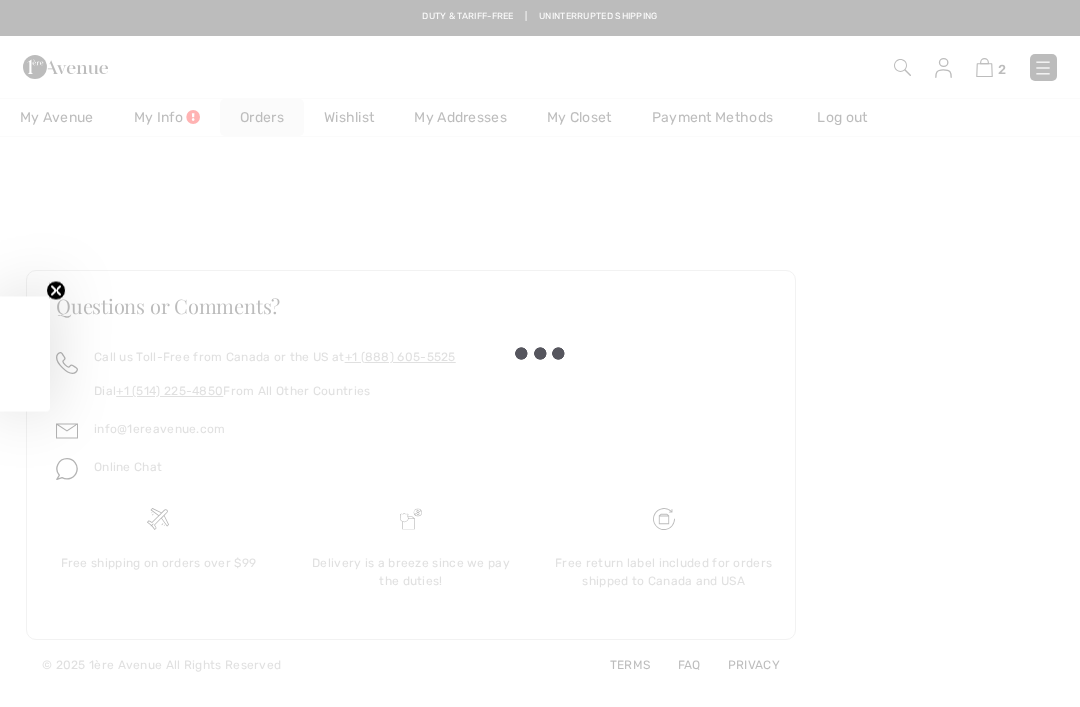 scroll, scrollTop: 0, scrollLeft: 0, axis: both 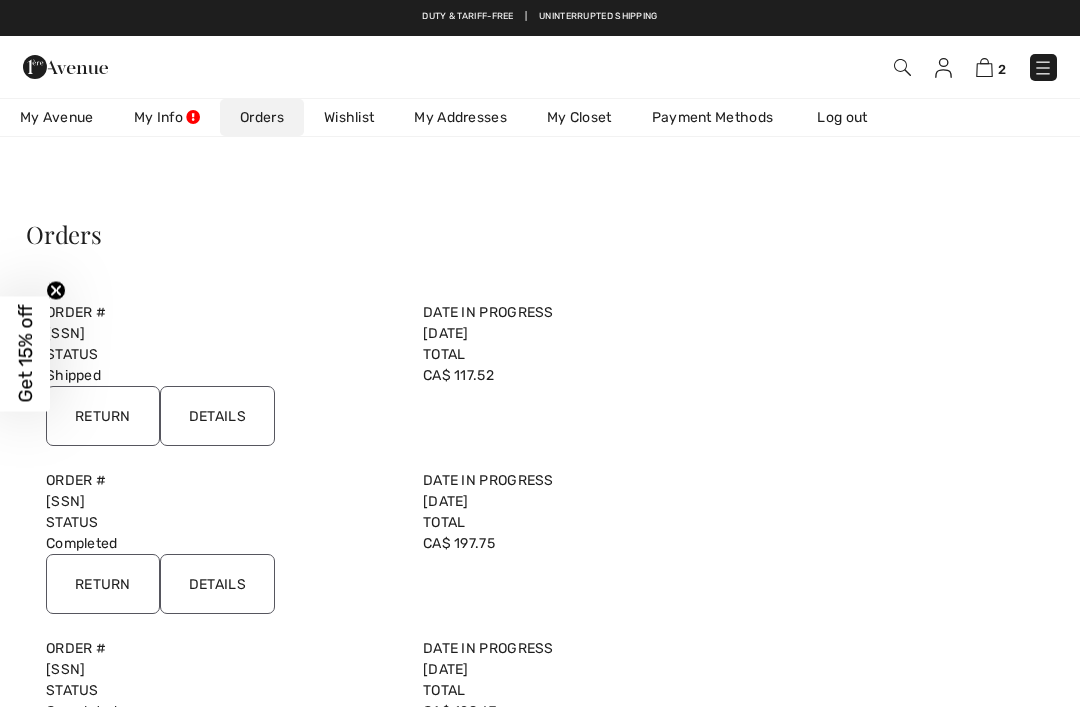 click at bounding box center [1043, 68] 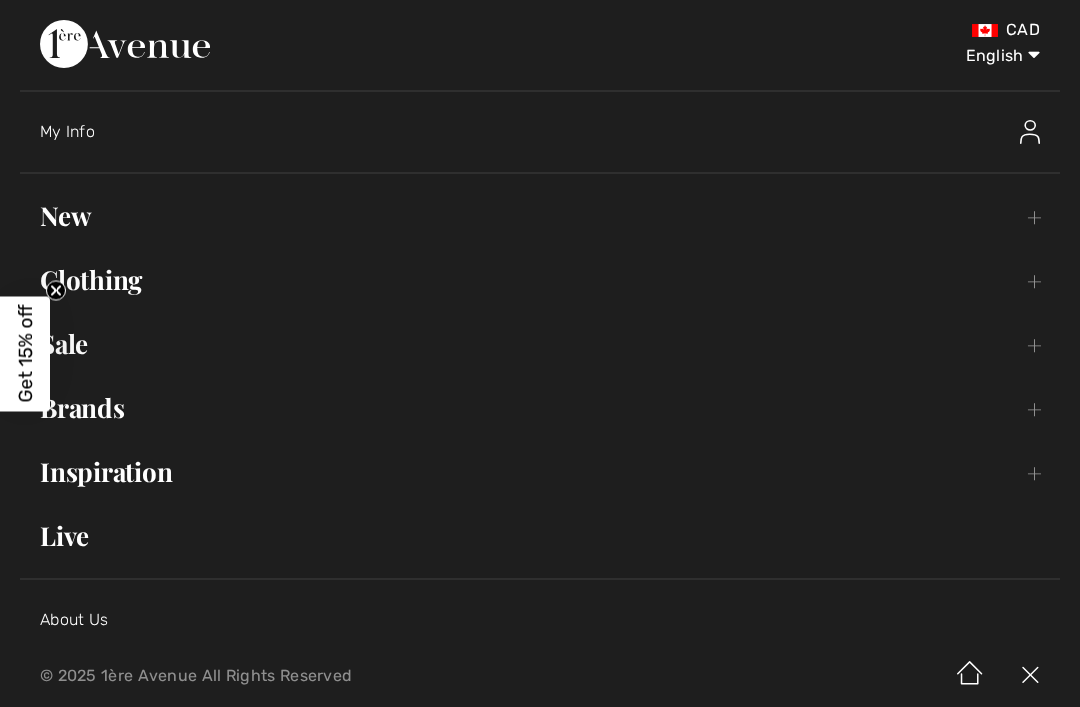 click at bounding box center (932, 132) 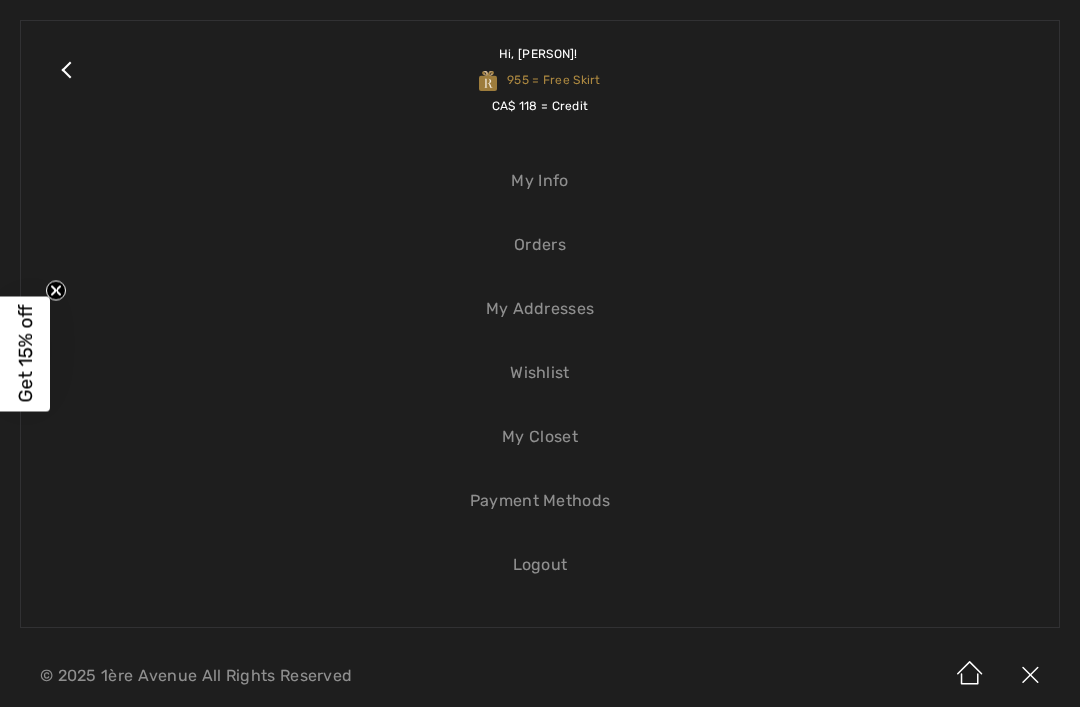 click on "My Closet" at bounding box center (540, 437) 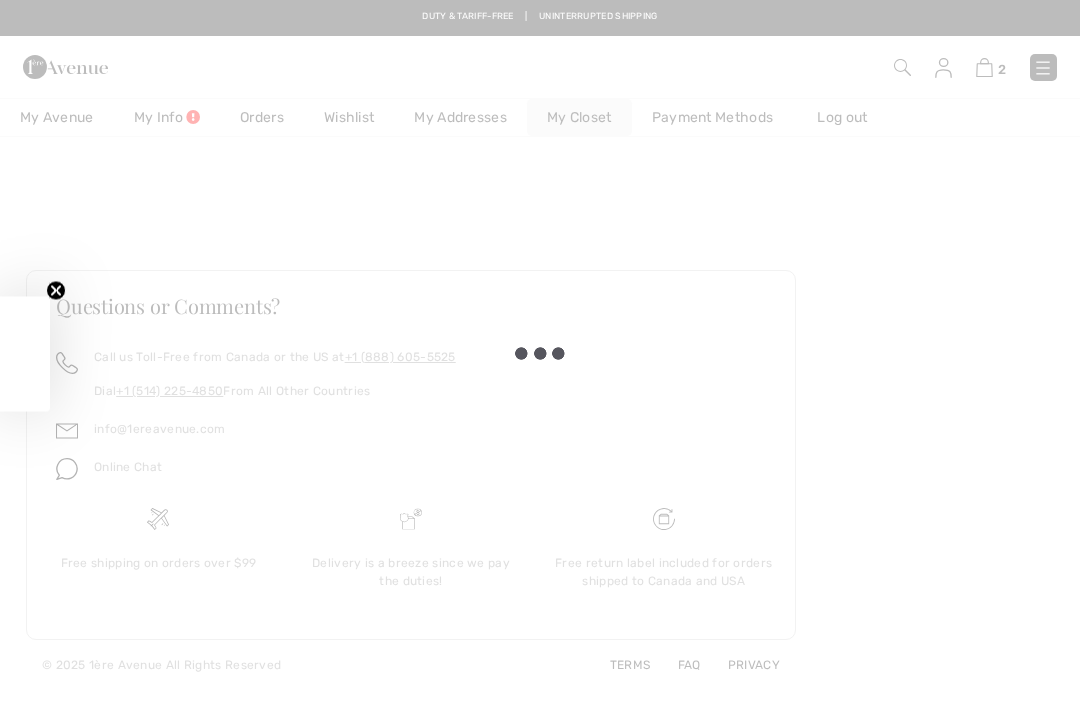 scroll, scrollTop: 0, scrollLeft: 0, axis: both 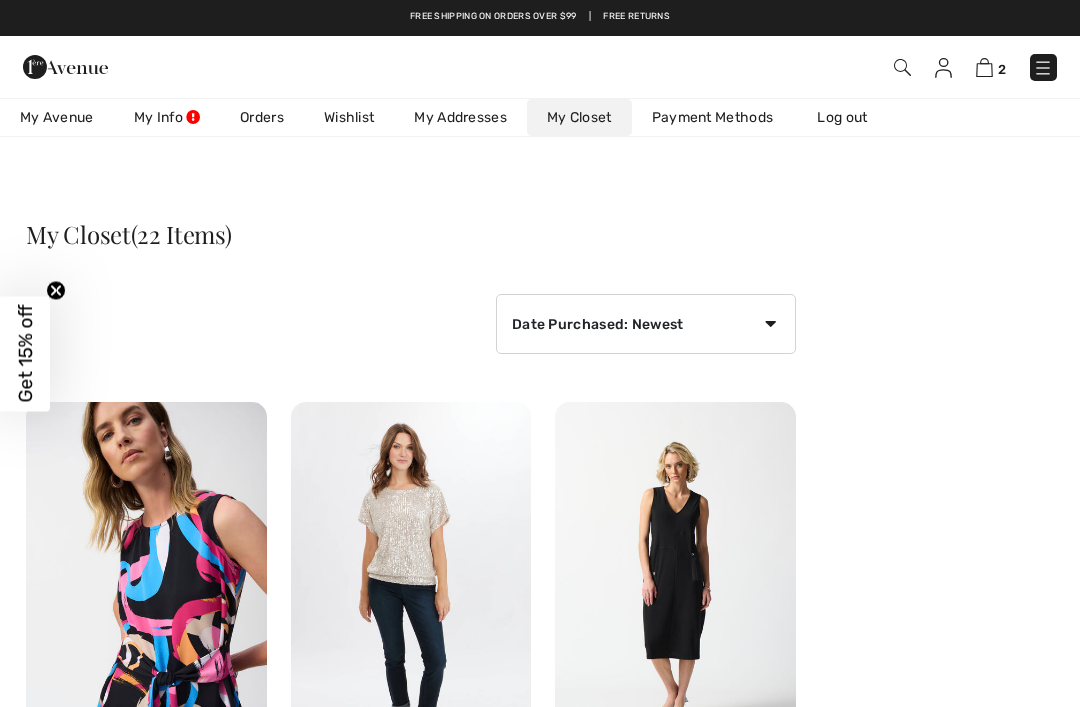 click at bounding box center (984, 67) 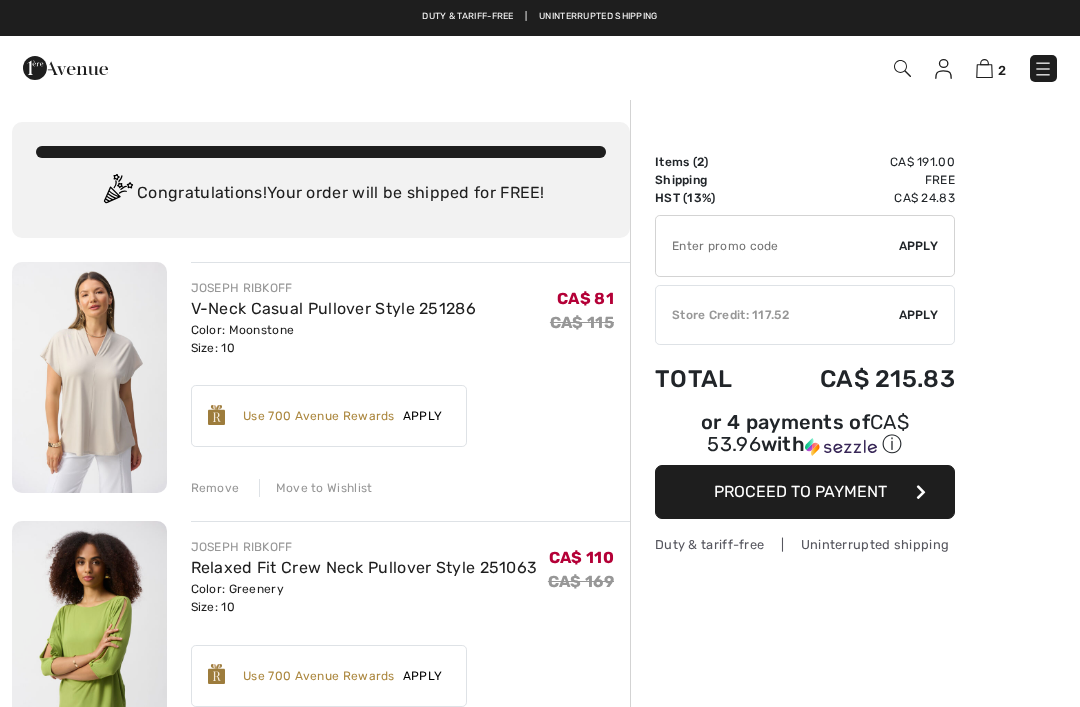 scroll, scrollTop: 0, scrollLeft: 0, axis: both 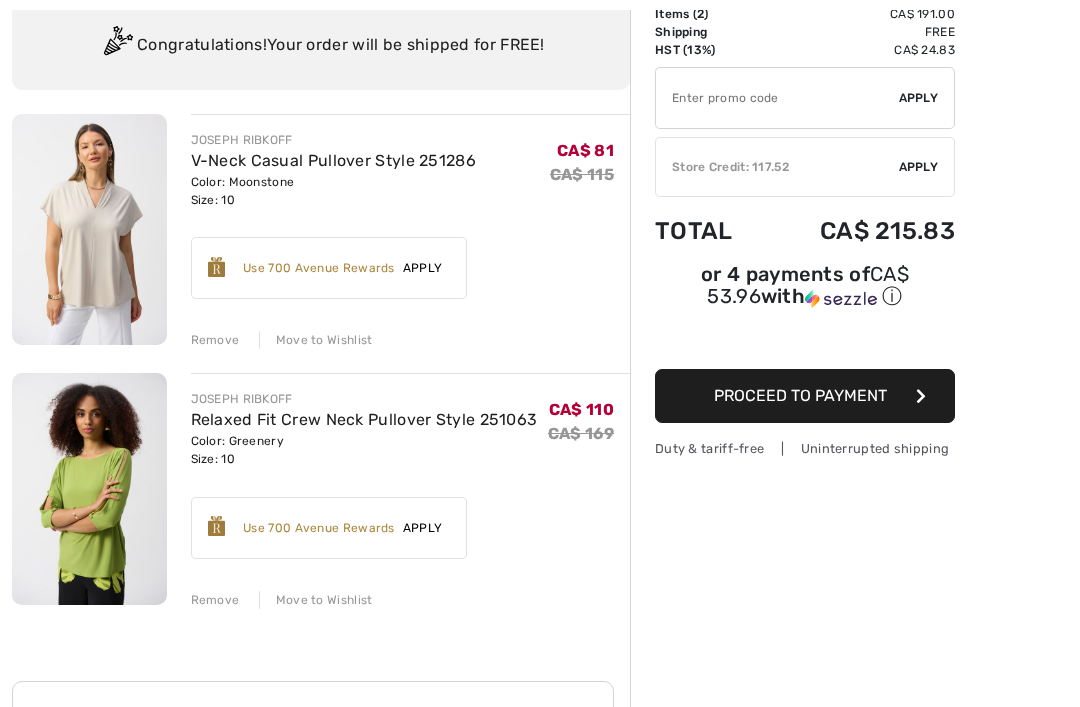 click on "Relaxed Fit Crew Neck Pullover Style 251063" at bounding box center [364, 419] 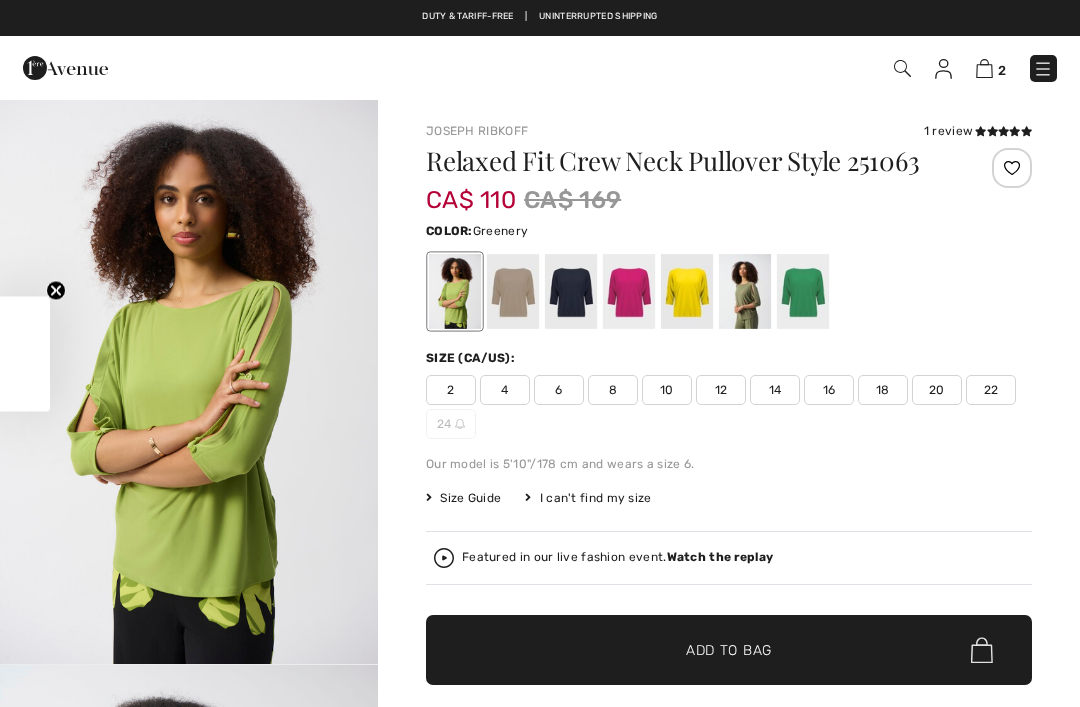 checkbox on "true" 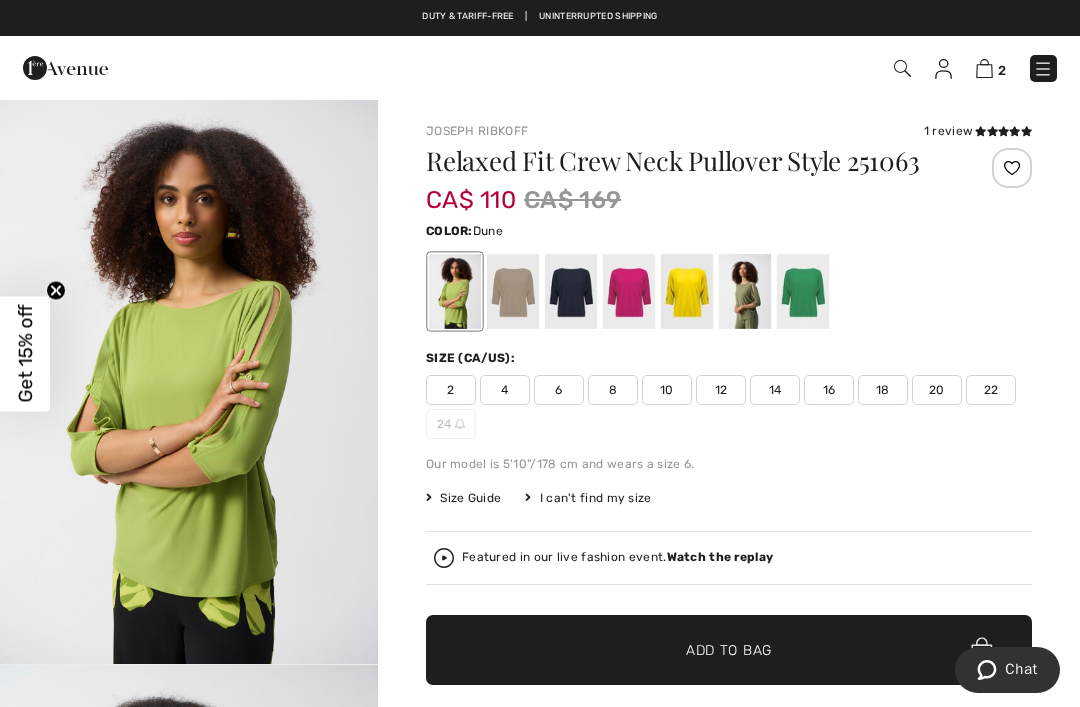 click at bounding box center (513, 291) 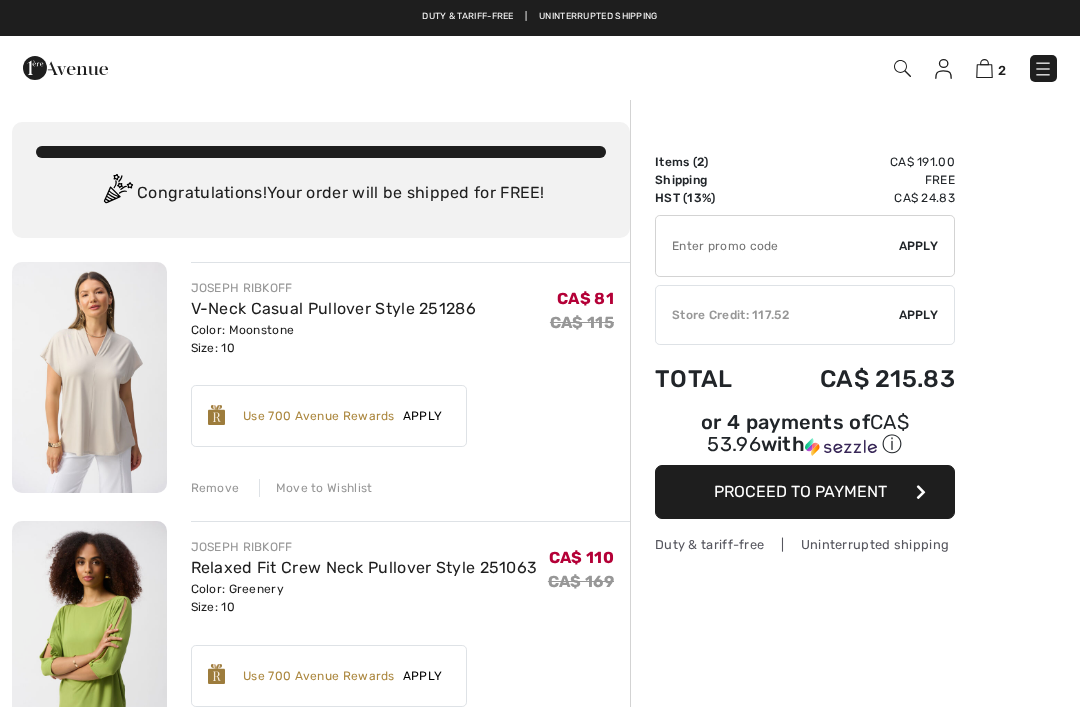 scroll, scrollTop: 212, scrollLeft: 0, axis: vertical 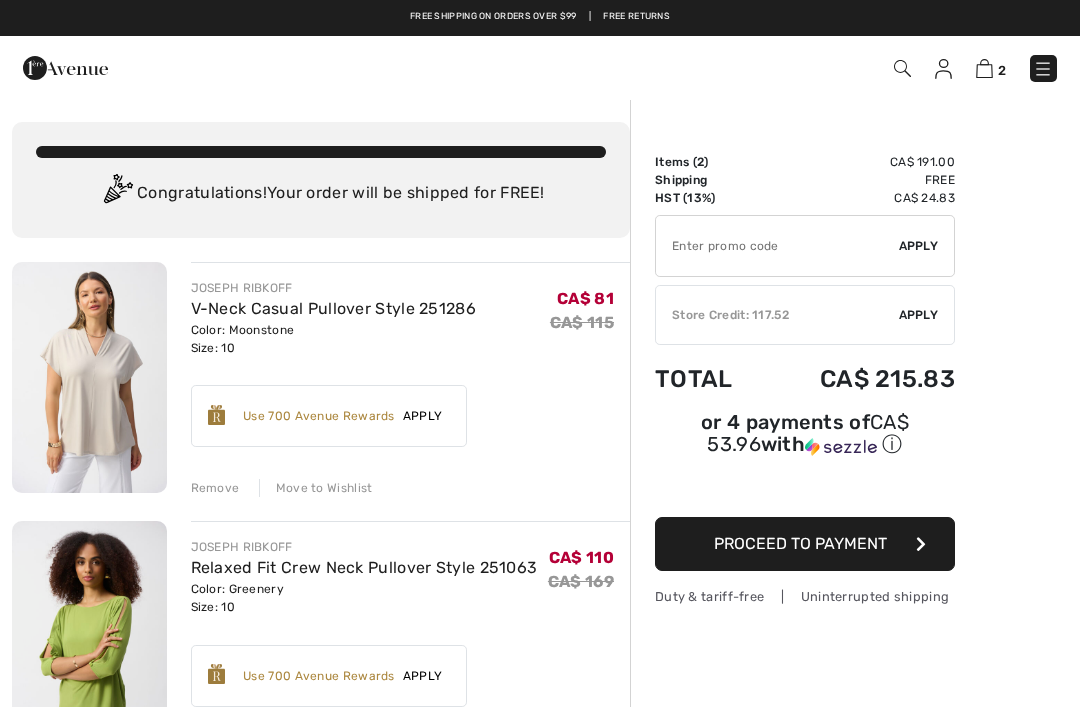 click on "V-Neck Casual Pullover Style 251286" at bounding box center (334, 308) 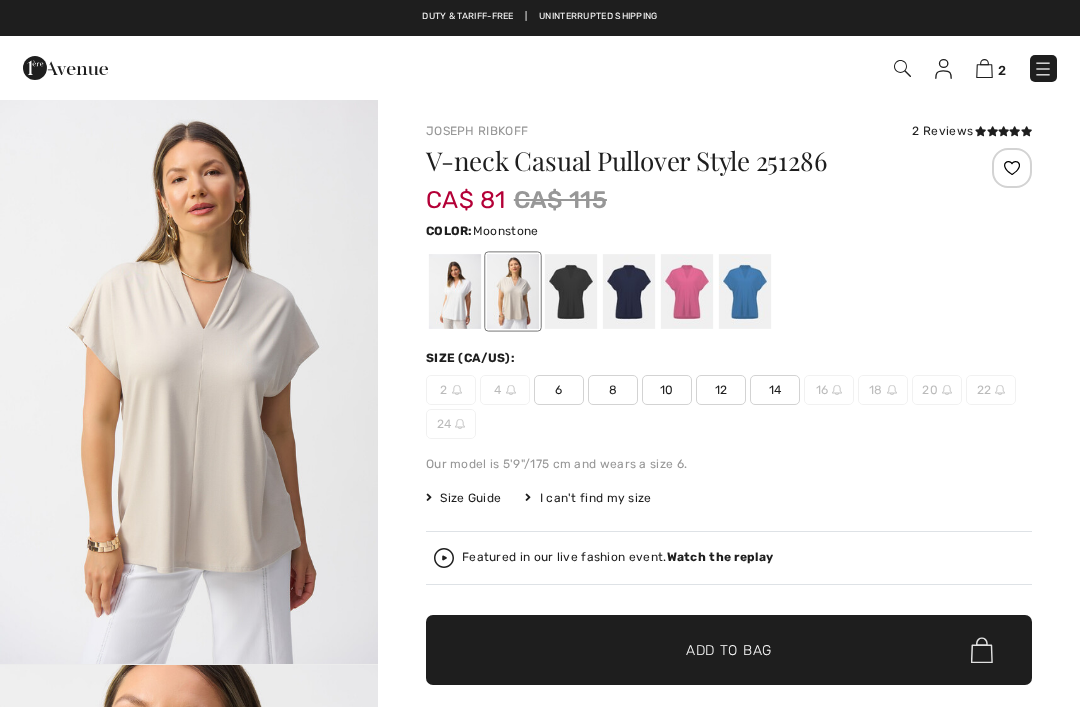 scroll, scrollTop: 0, scrollLeft: 0, axis: both 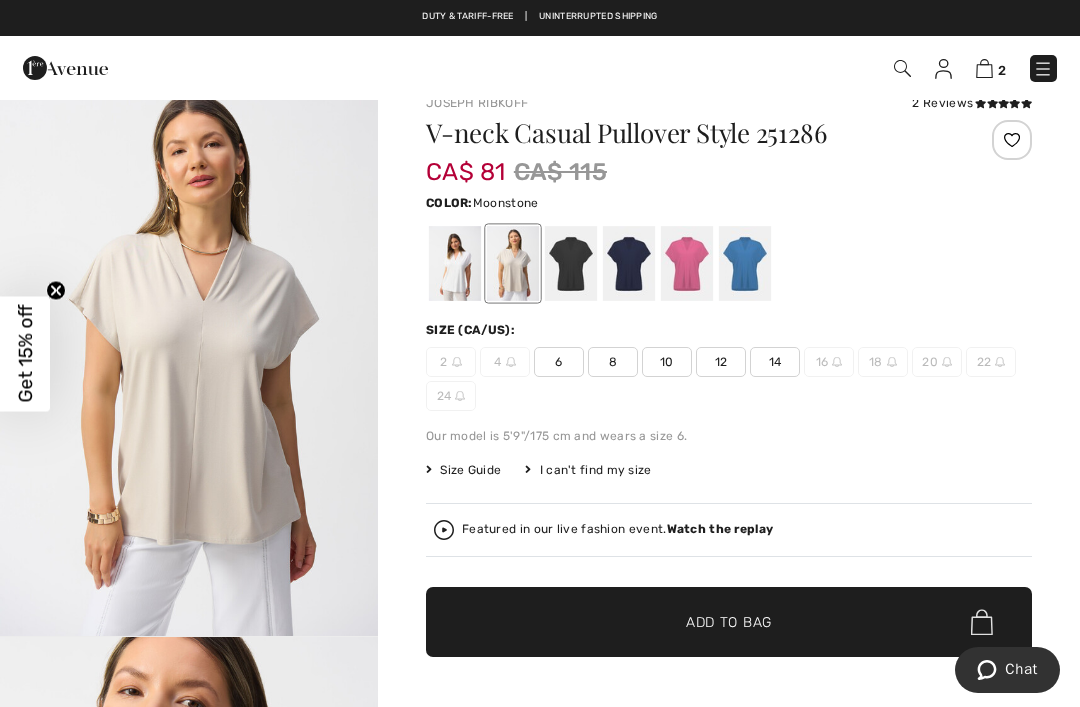 click on "8" at bounding box center [613, 362] 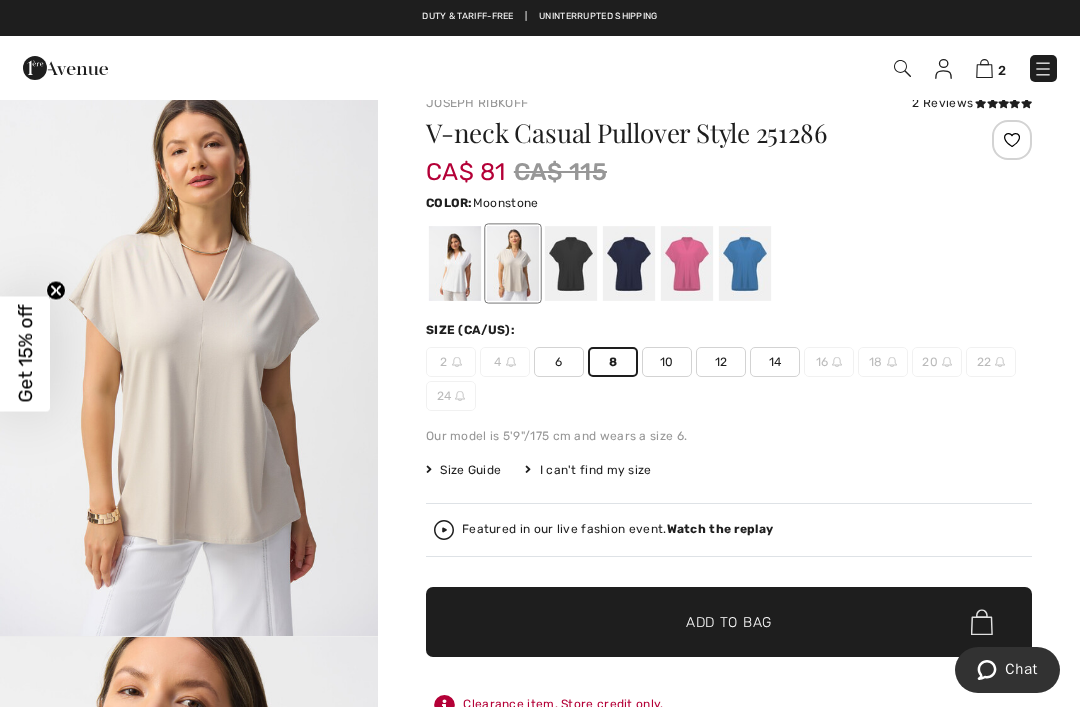 click on "✔ Added to Bag
Add to Bag" at bounding box center [729, 622] 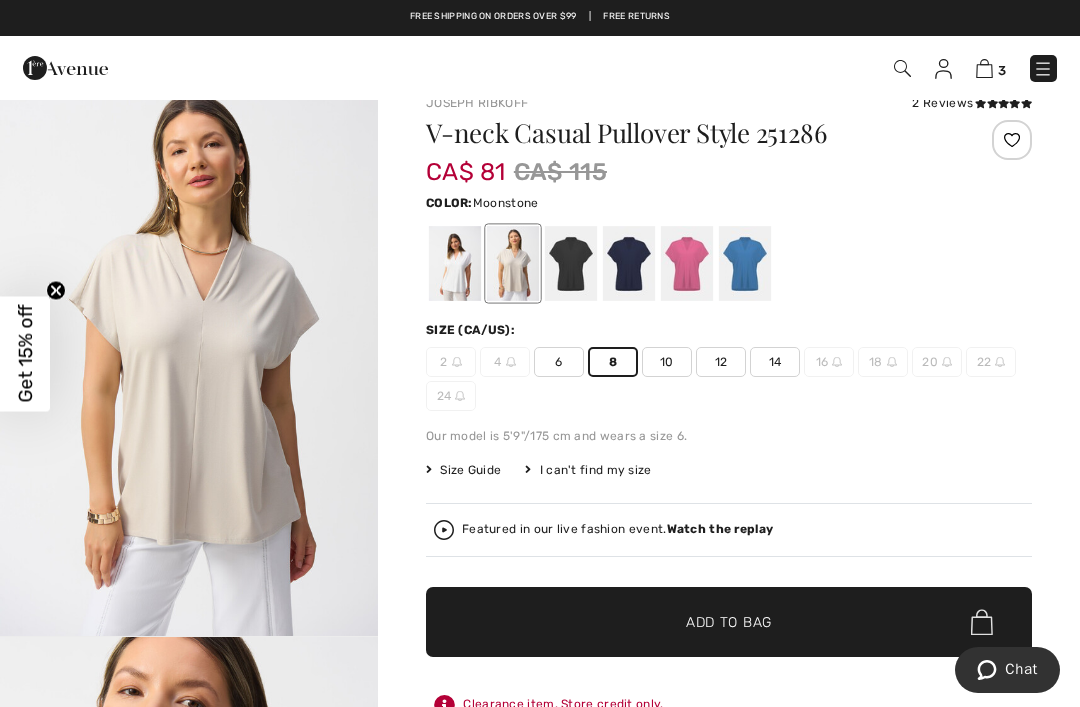 scroll, scrollTop: 0, scrollLeft: 0, axis: both 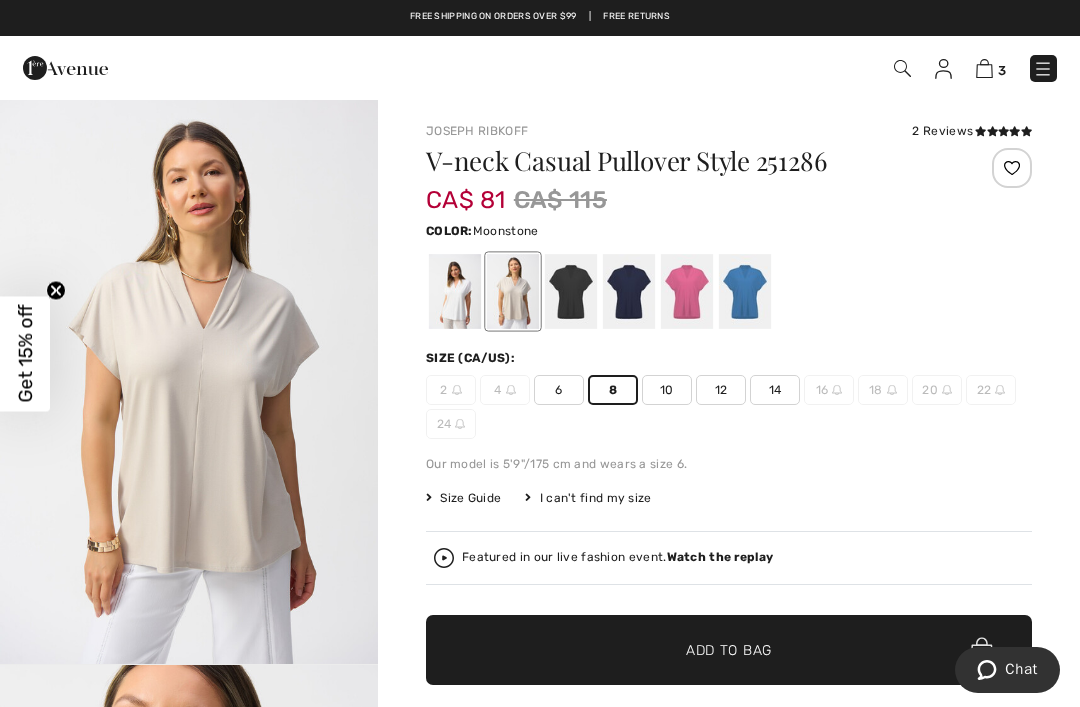 click at bounding box center (1043, 69) 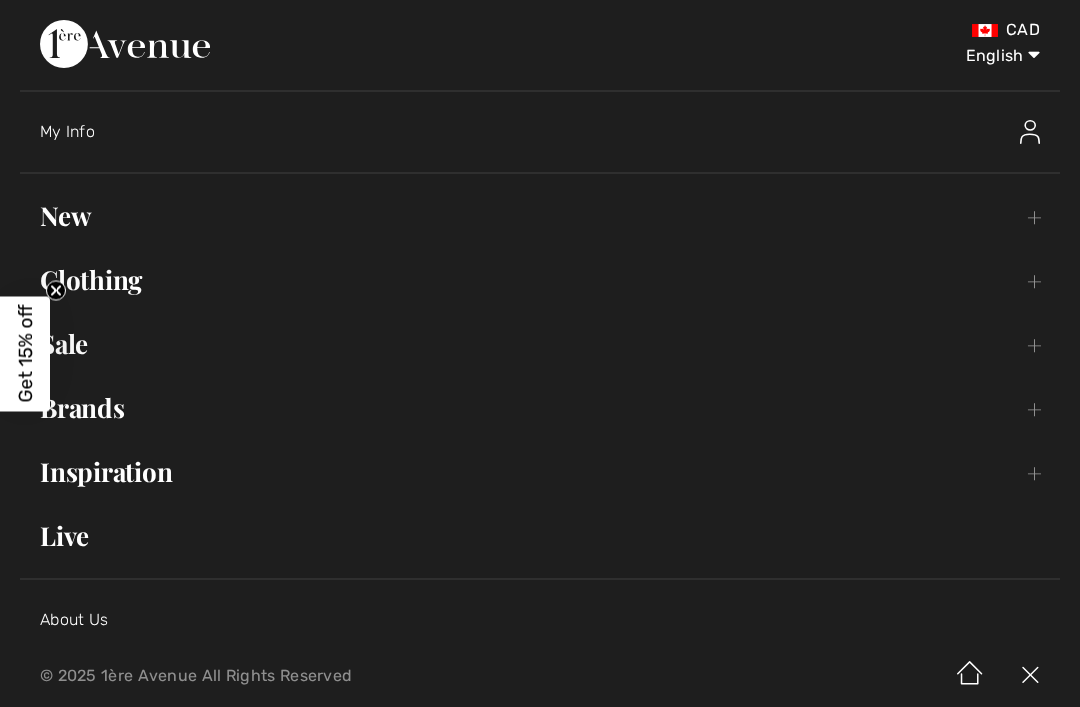 click on "Sale Toggle submenu" at bounding box center [540, 344] 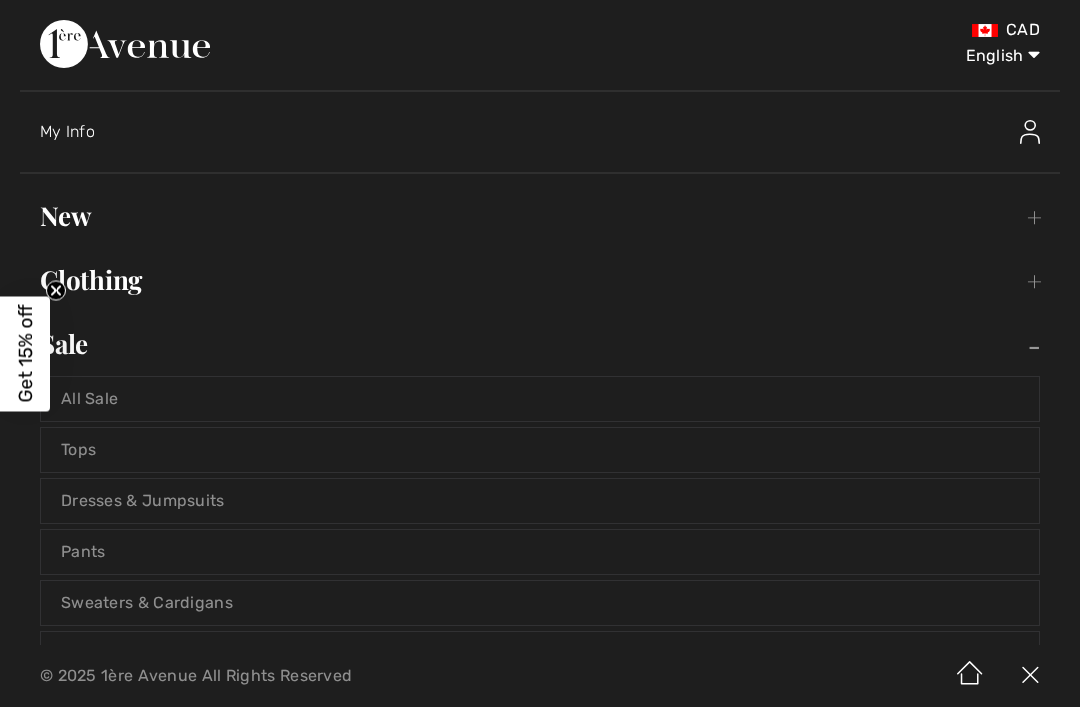 click on "Tops" at bounding box center [540, 450] 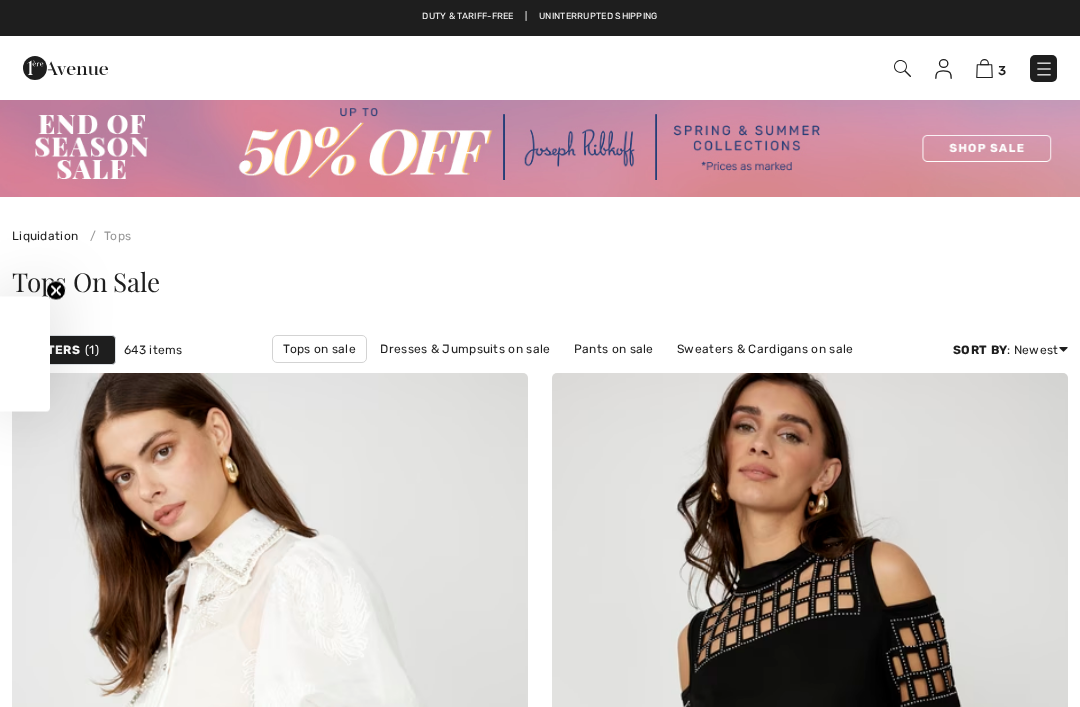 scroll, scrollTop: 0, scrollLeft: 0, axis: both 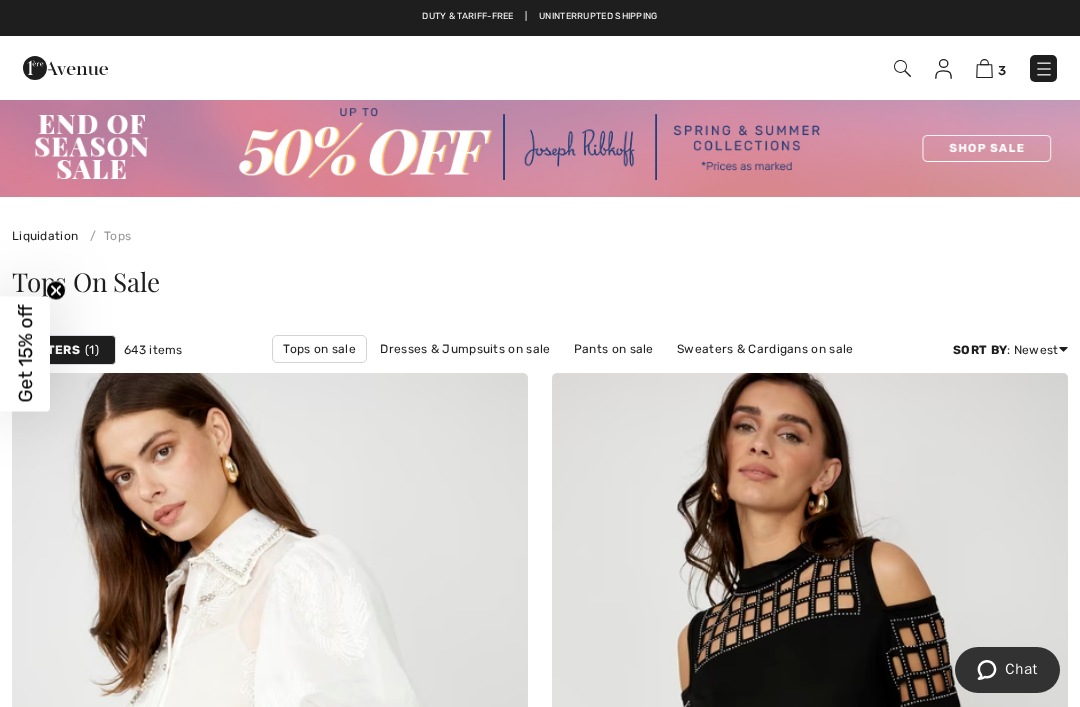 click on "Filters 1" at bounding box center [64, 350] 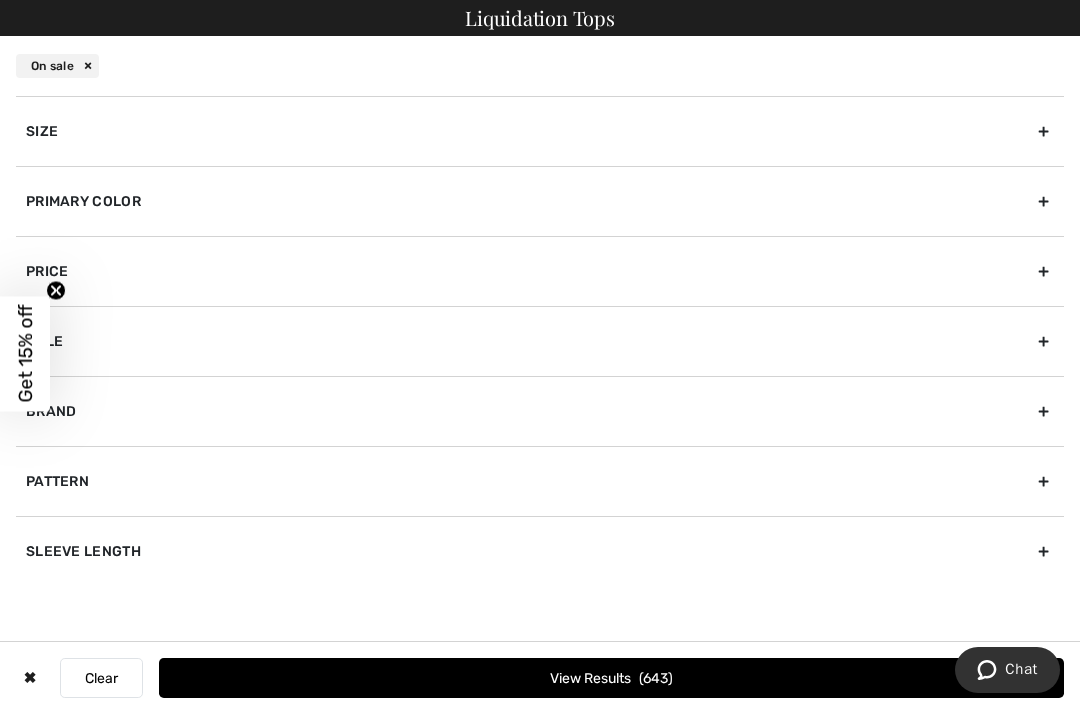 click on "Brand" at bounding box center [540, 411] 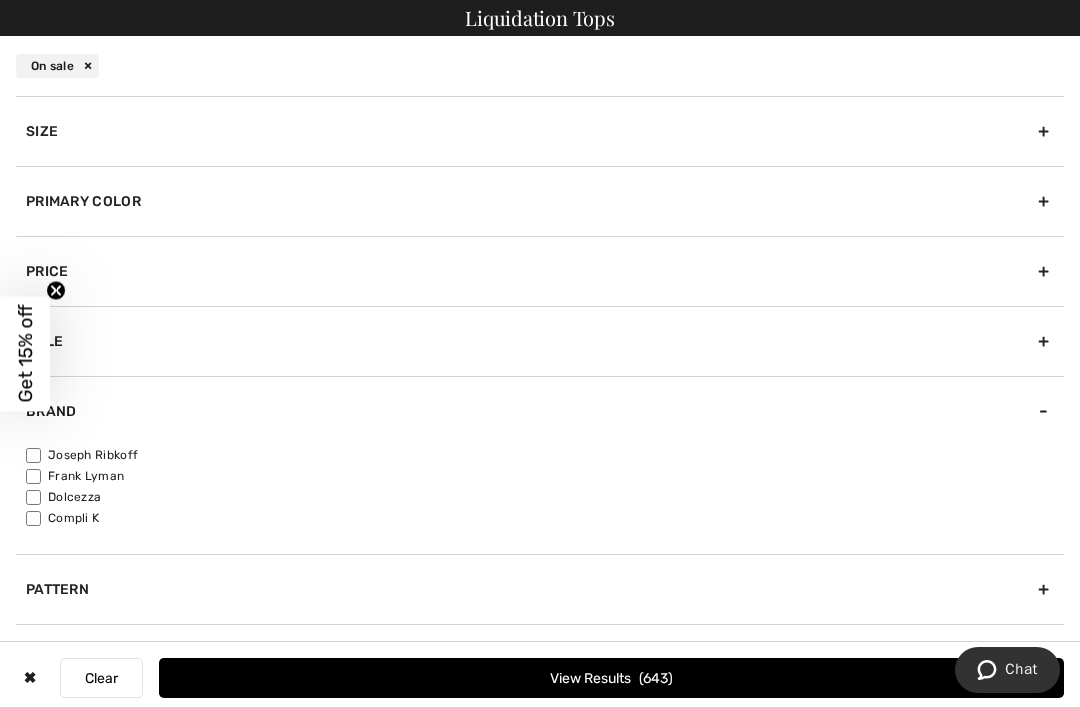 click on "Joseph Ribkoff" at bounding box center [545, 455] 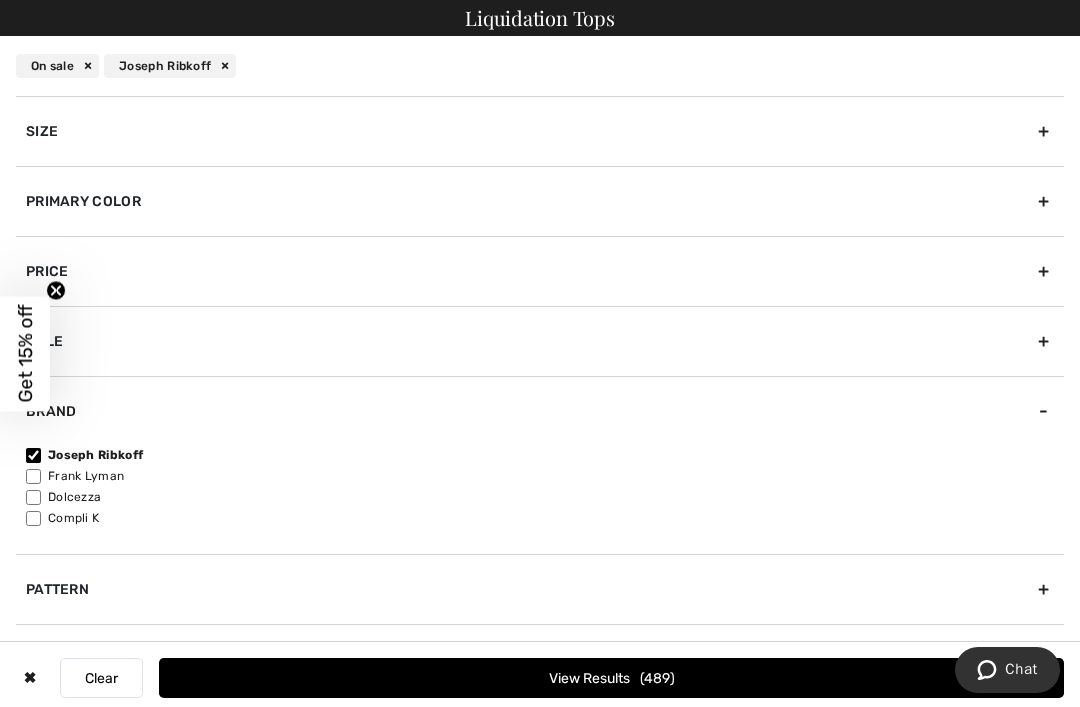 click on "Size" at bounding box center (540, 131) 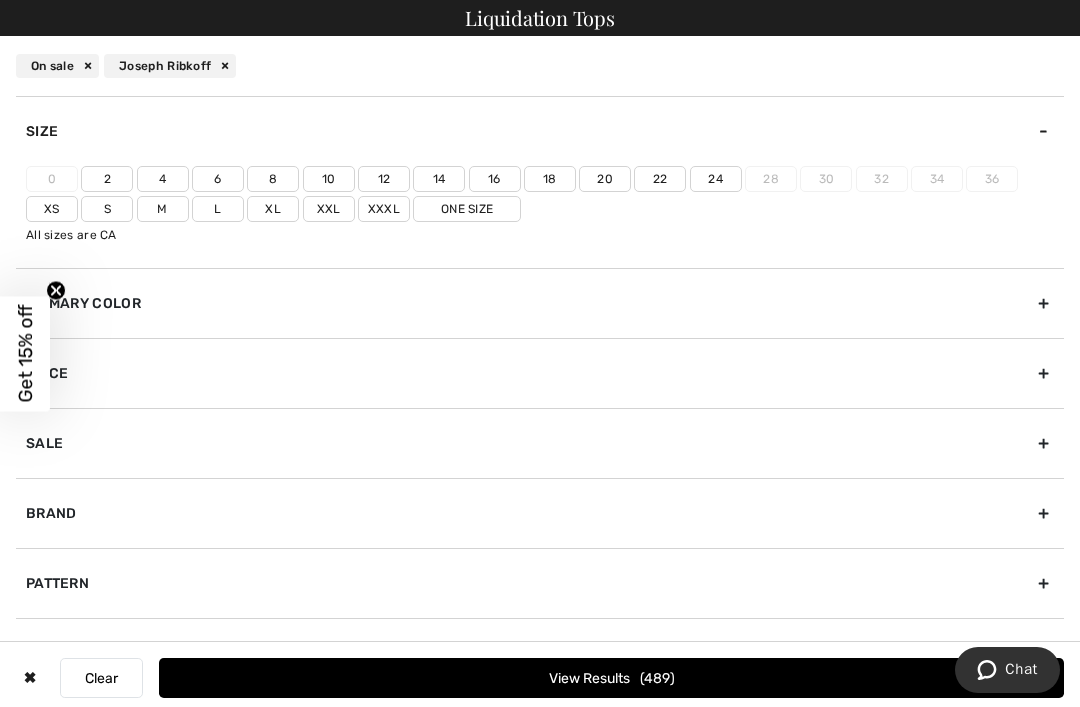 click on "8" at bounding box center [273, 179] 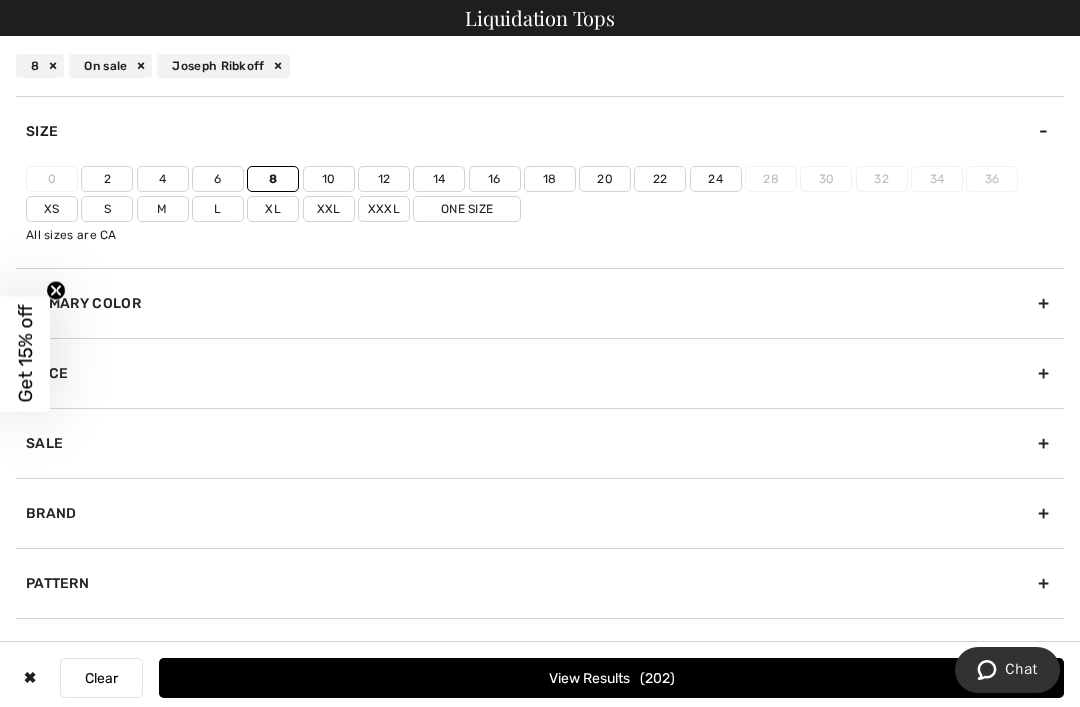 click on "S" at bounding box center [107, 209] 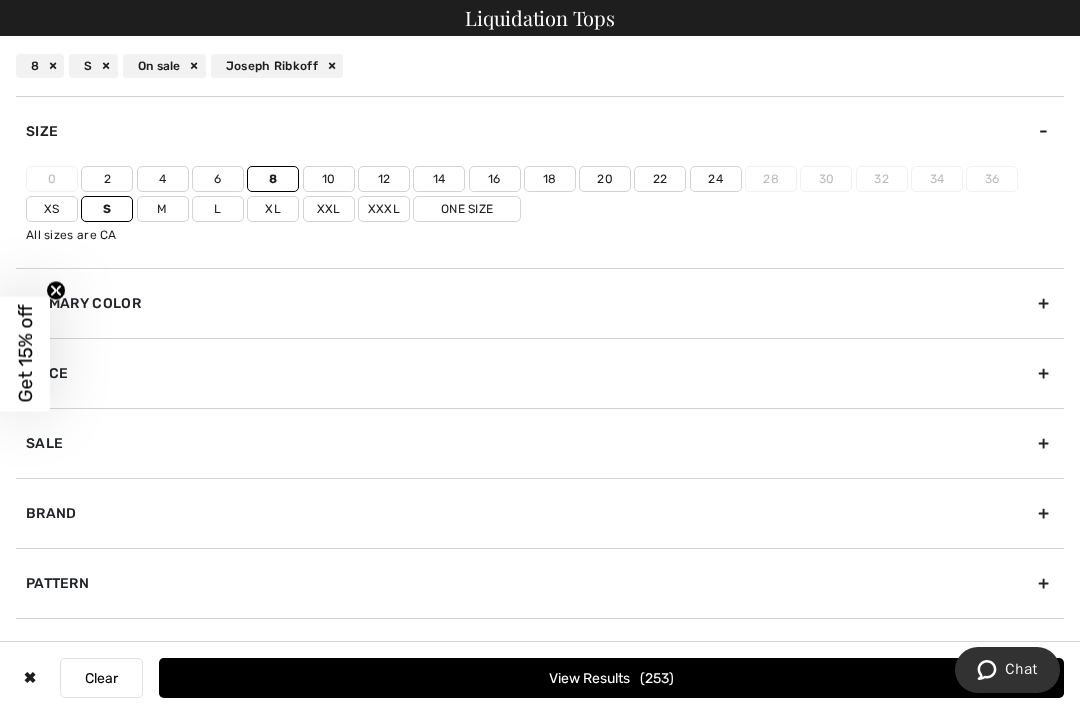 click on "M" at bounding box center [163, 209] 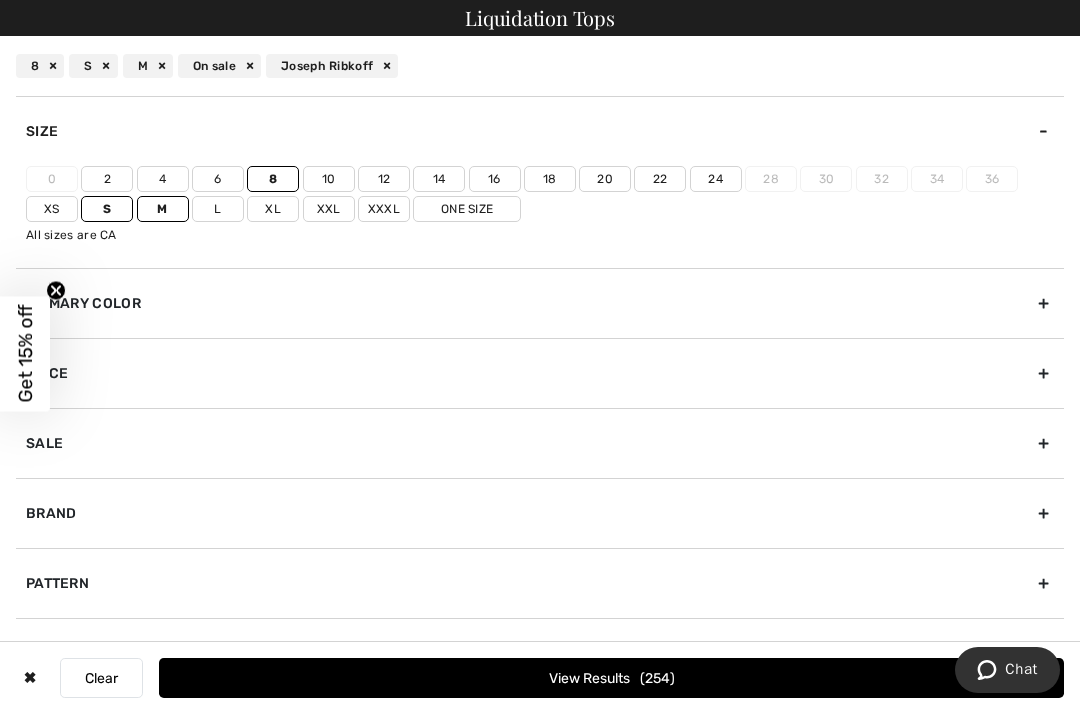 click on "M" at bounding box center (163, 209) 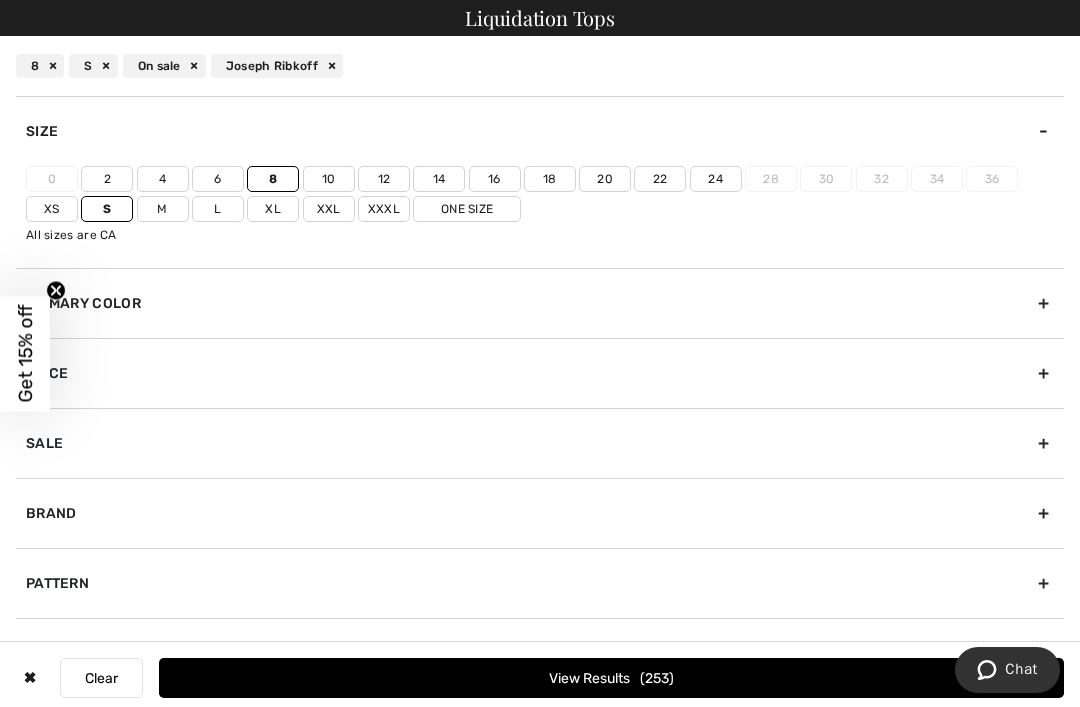 click on "S" at bounding box center (107, 209) 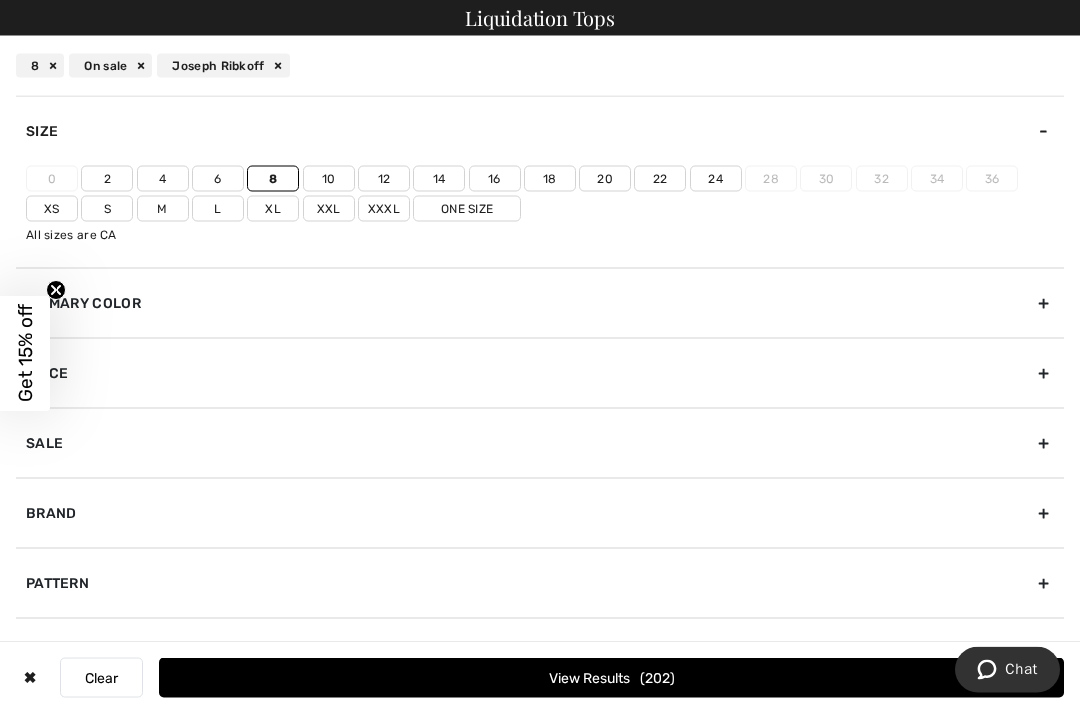 scroll, scrollTop: 207, scrollLeft: 0, axis: vertical 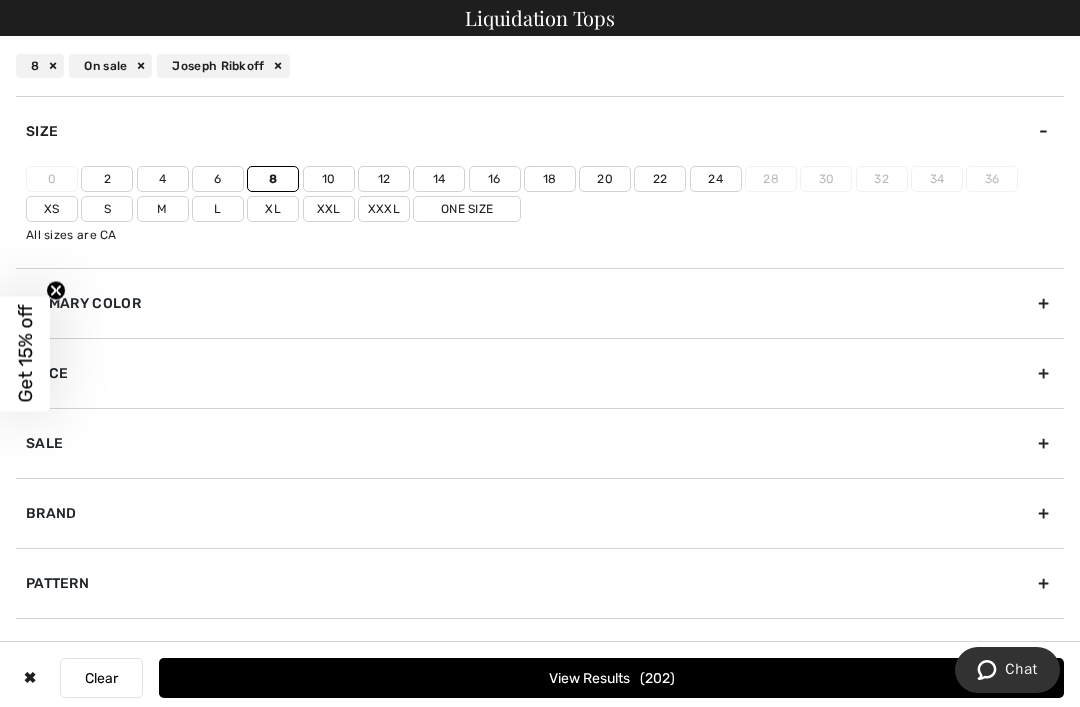 click on "Sleeve length" at bounding box center (540, 653) 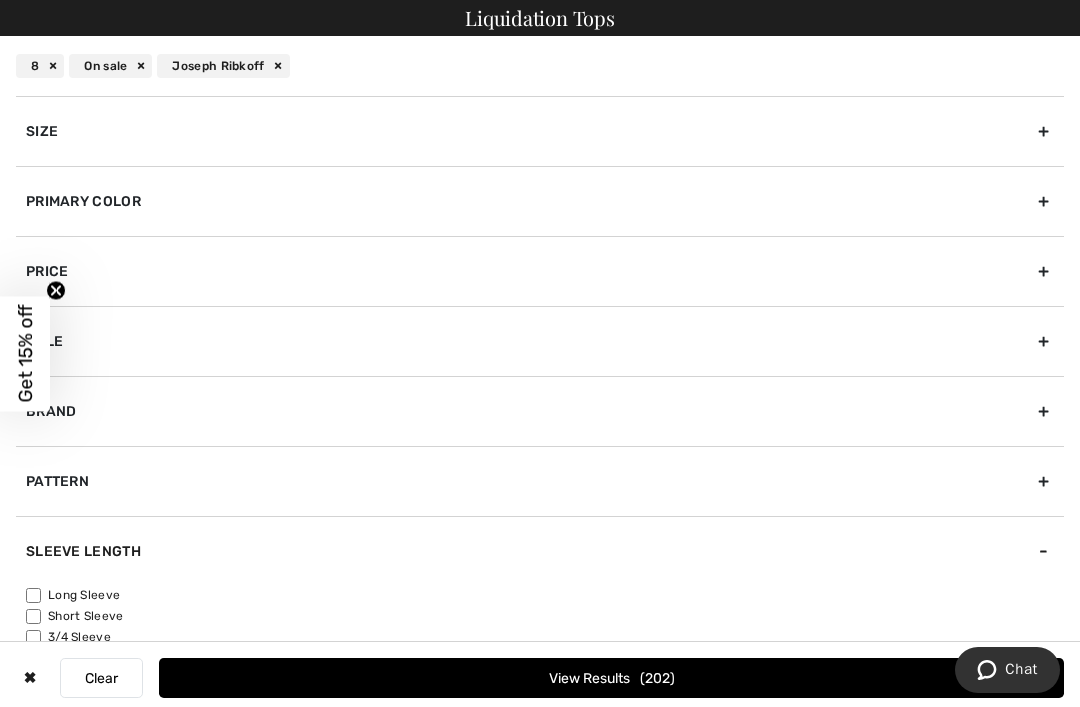 click on "Short Sleeve" at bounding box center [545, 616] 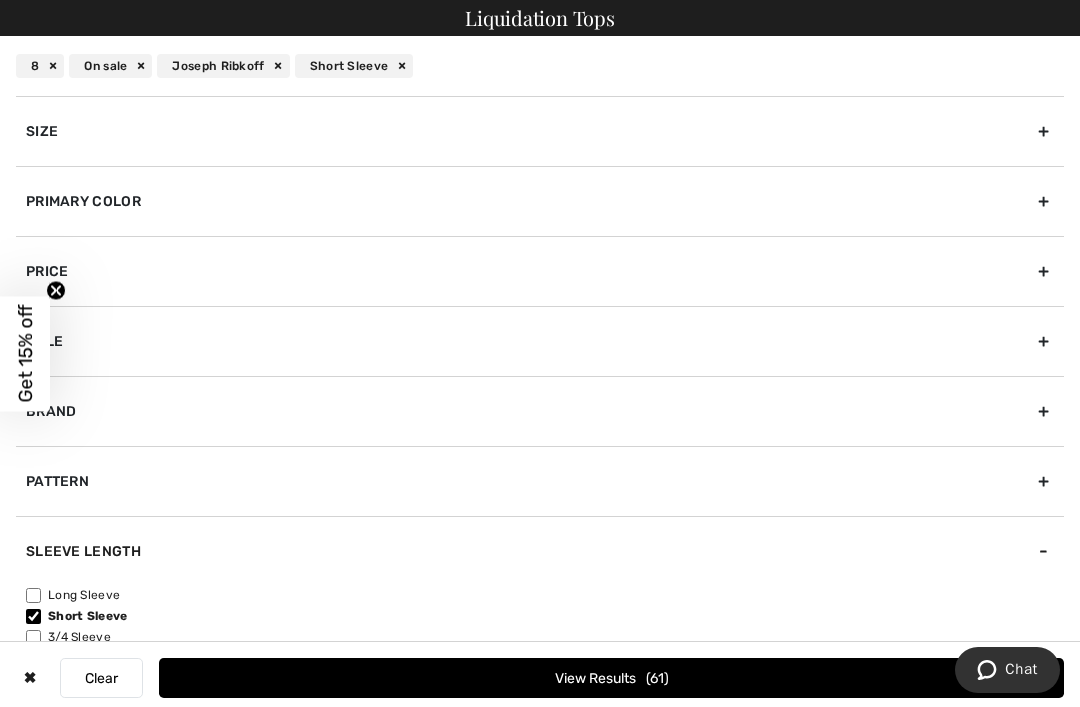 click on "View Results 61" at bounding box center [611, 678] 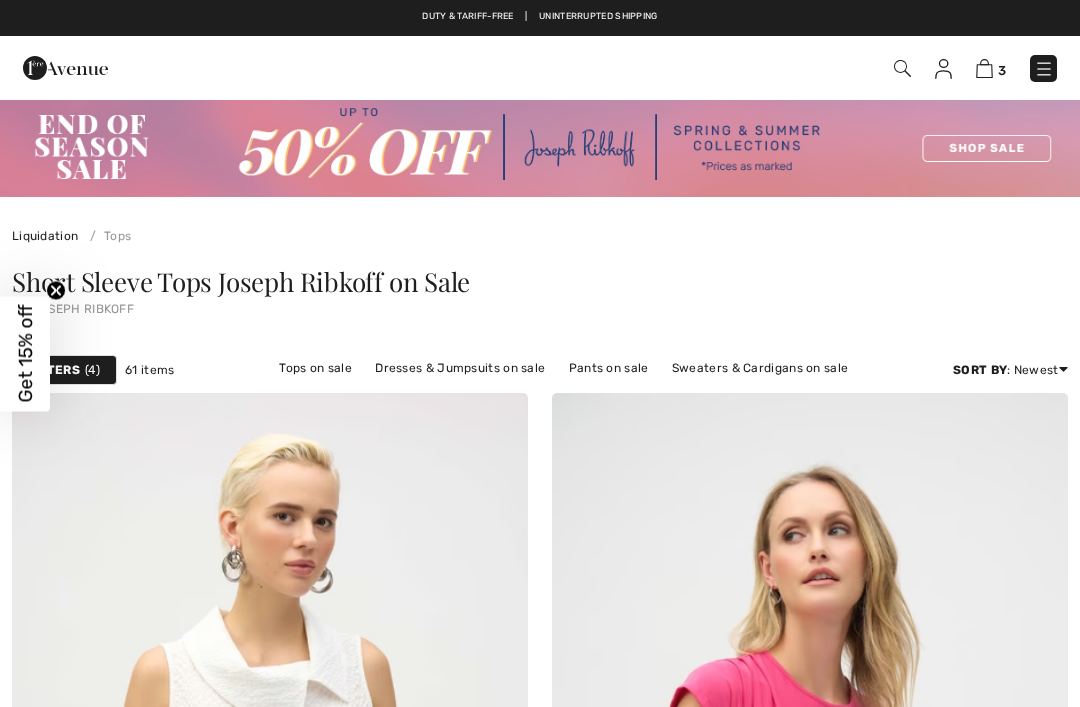 scroll, scrollTop: 0, scrollLeft: 0, axis: both 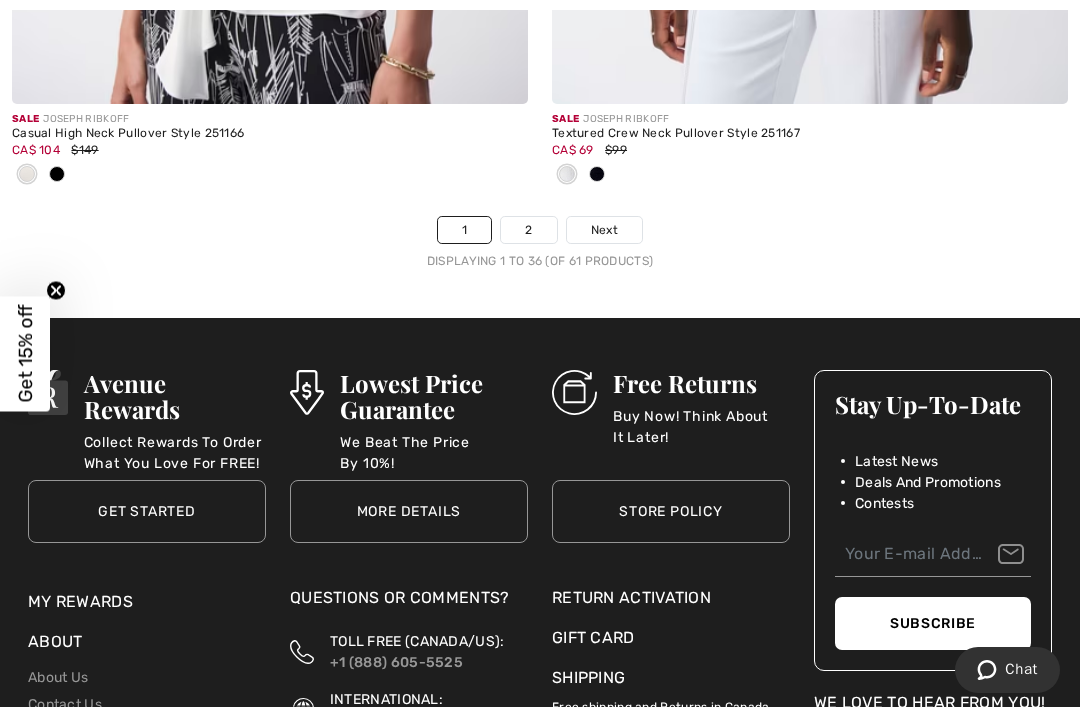 click on "2" at bounding box center [528, 230] 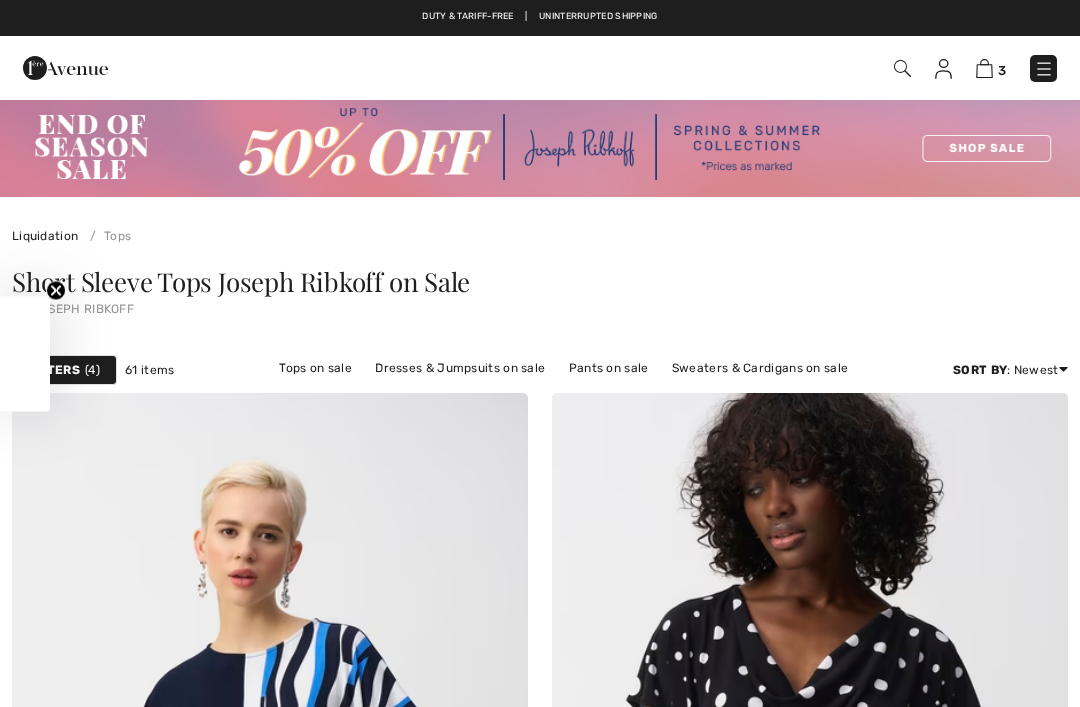scroll, scrollTop: 424, scrollLeft: 0, axis: vertical 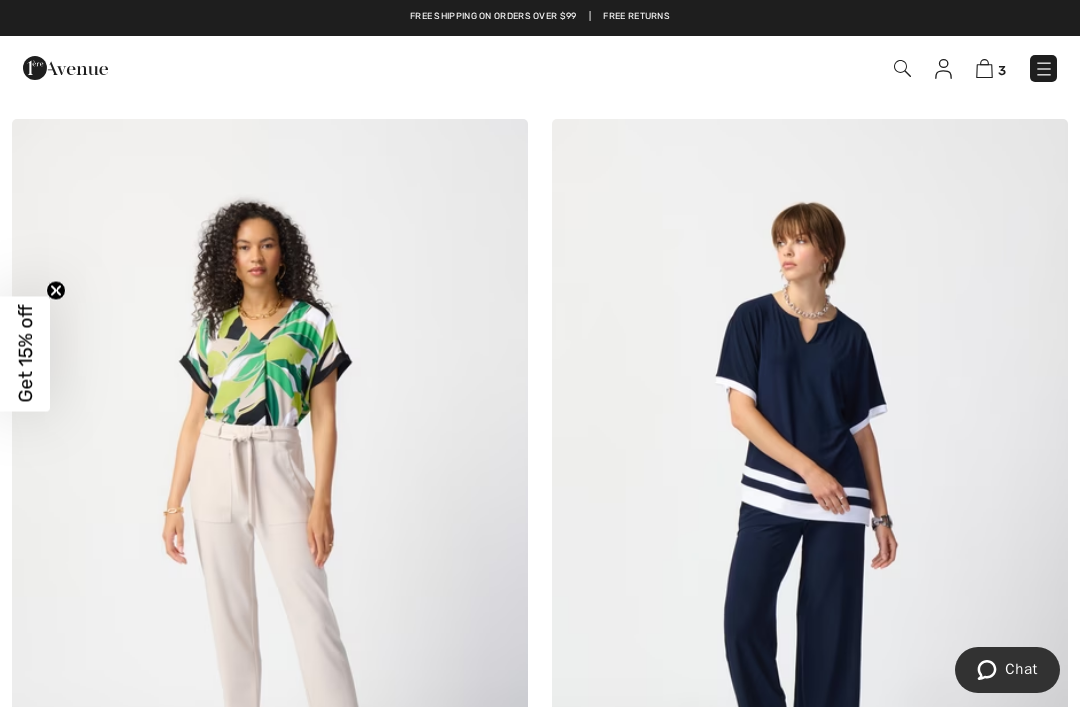click at bounding box center [270, 506] 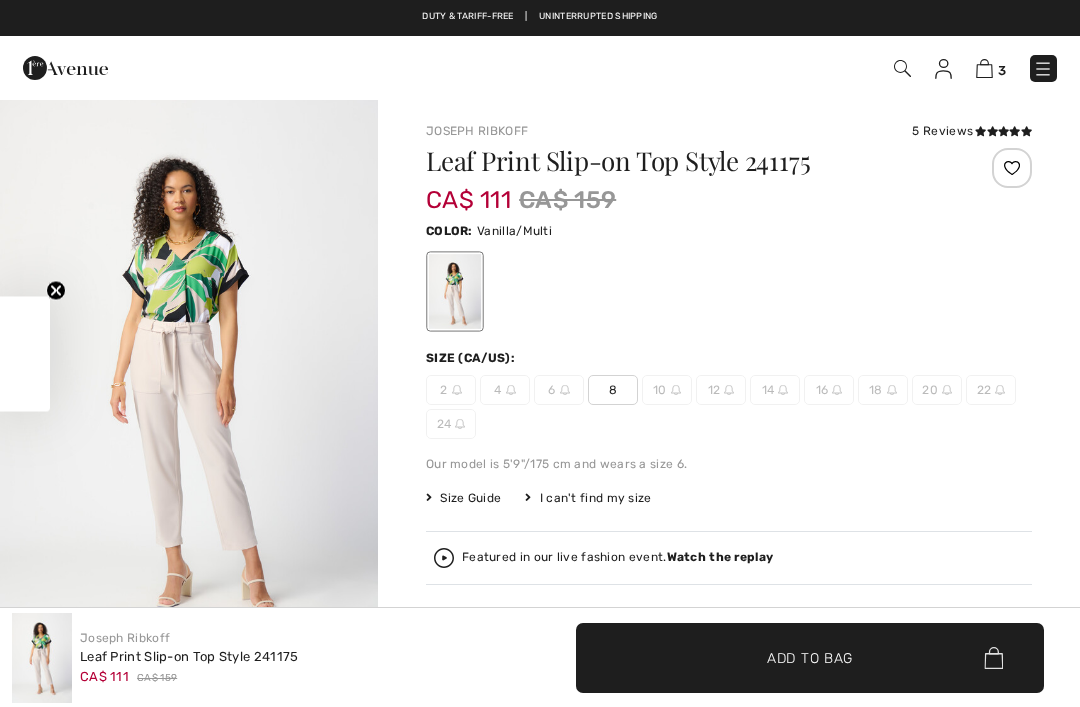 checkbox on "true" 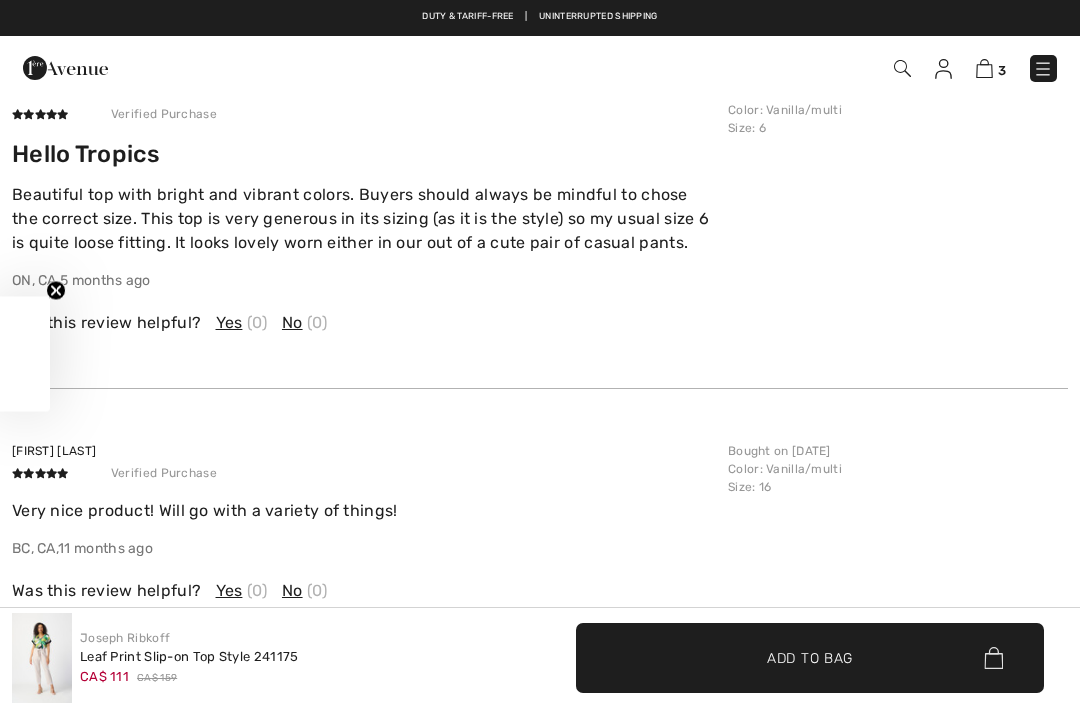 scroll, scrollTop: 0, scrollLeft: 0, axis: both 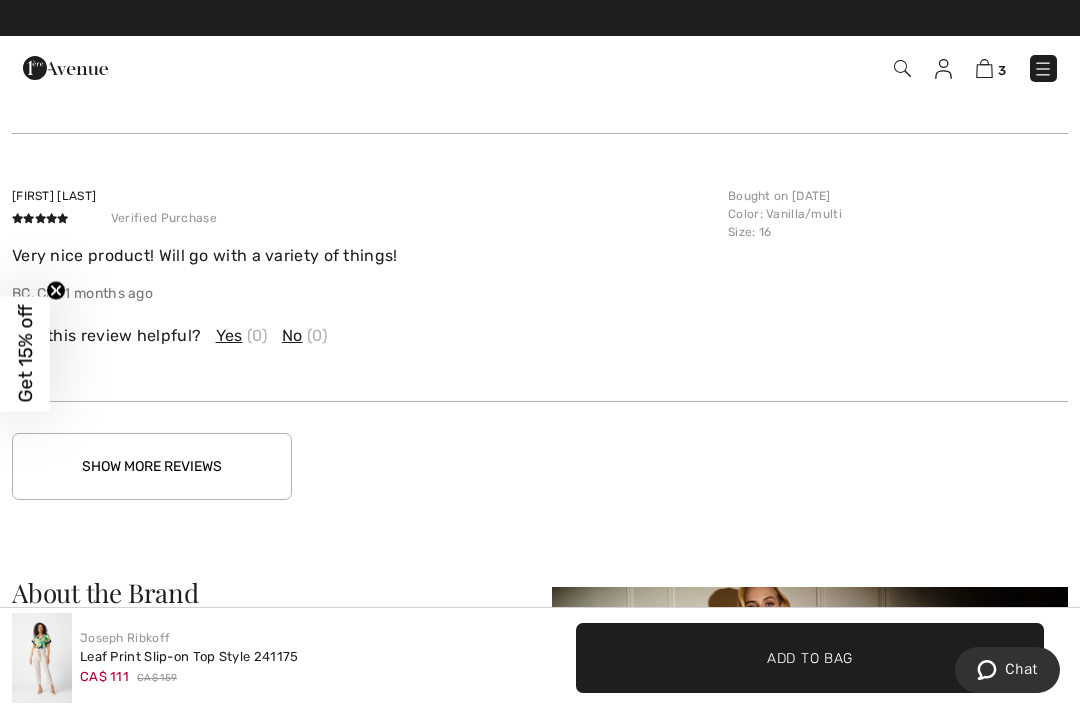 click on "Show More Reviews" at bounding box center [152, 466] 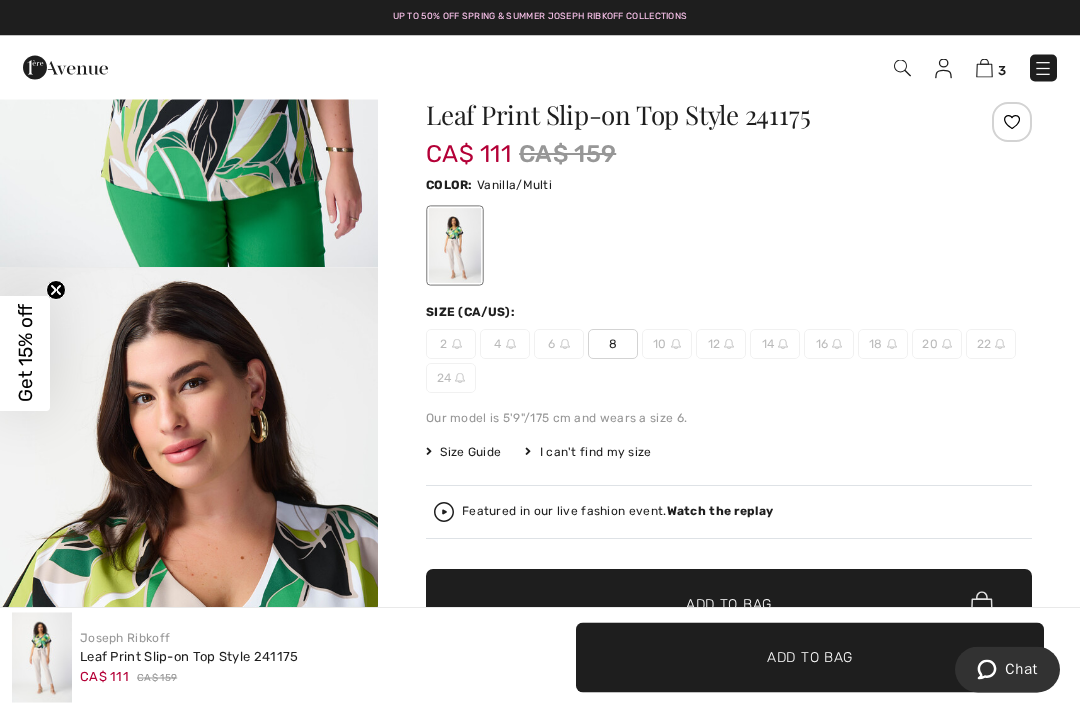 scroll, scrollTop: 0, scrollLeft: 0, axis: both 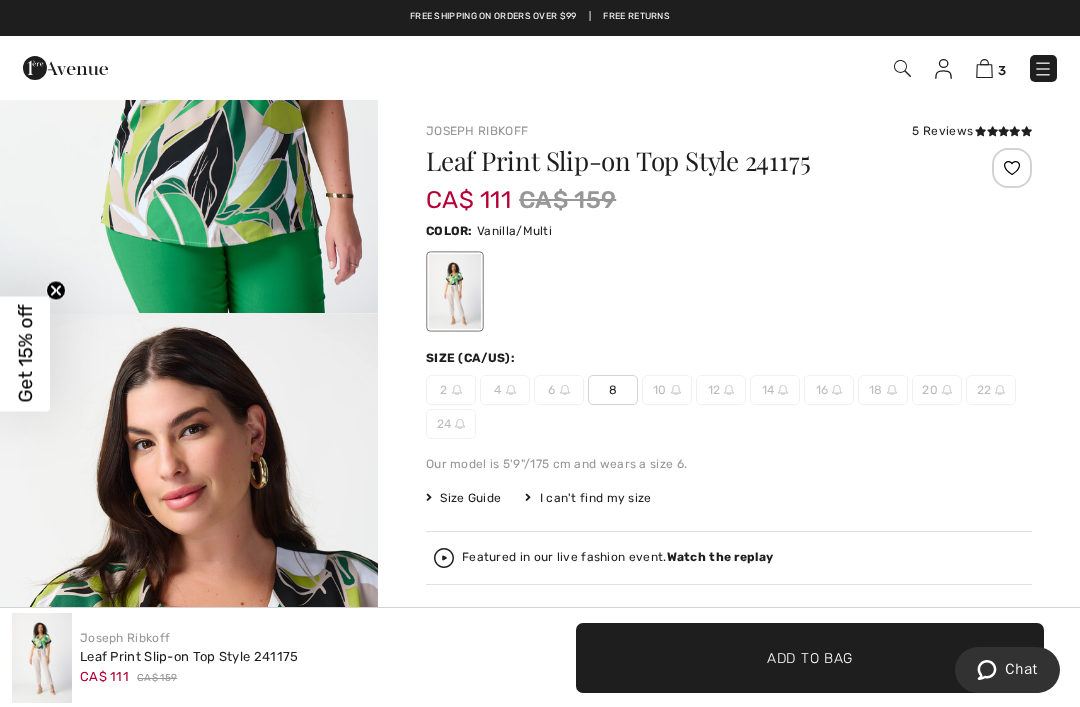 click on "✔ Added to Bag
Add to Bag" at bounding box center (810, 658) 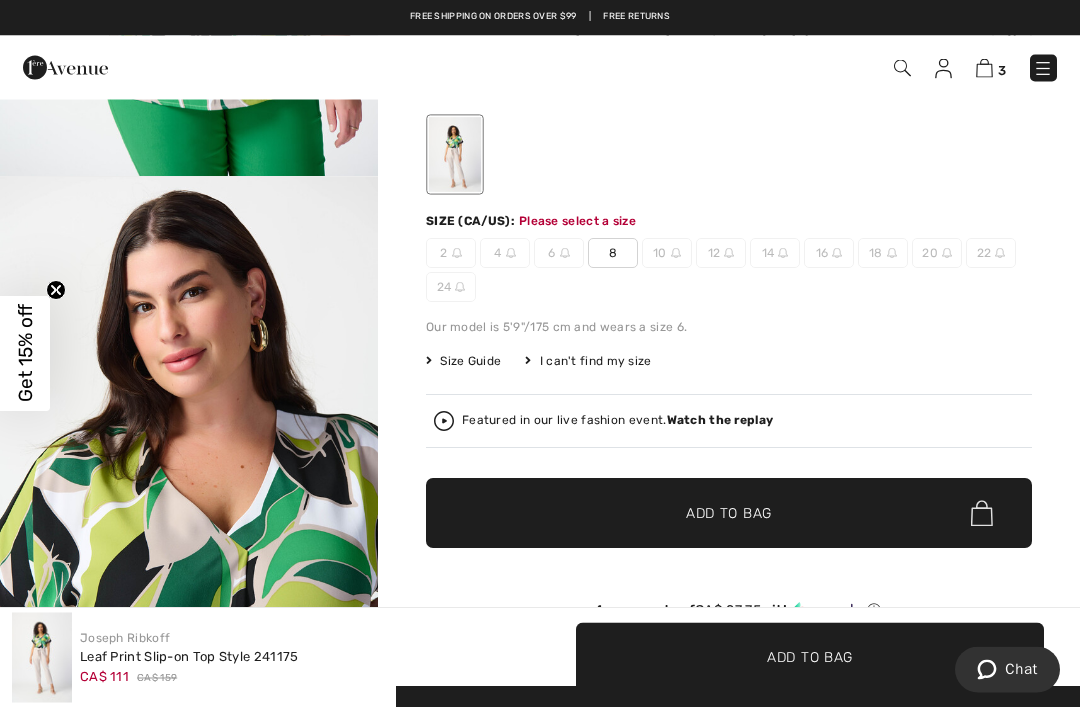scroll, scrollTop: 205, scrollLeft: 0, axis: vertical 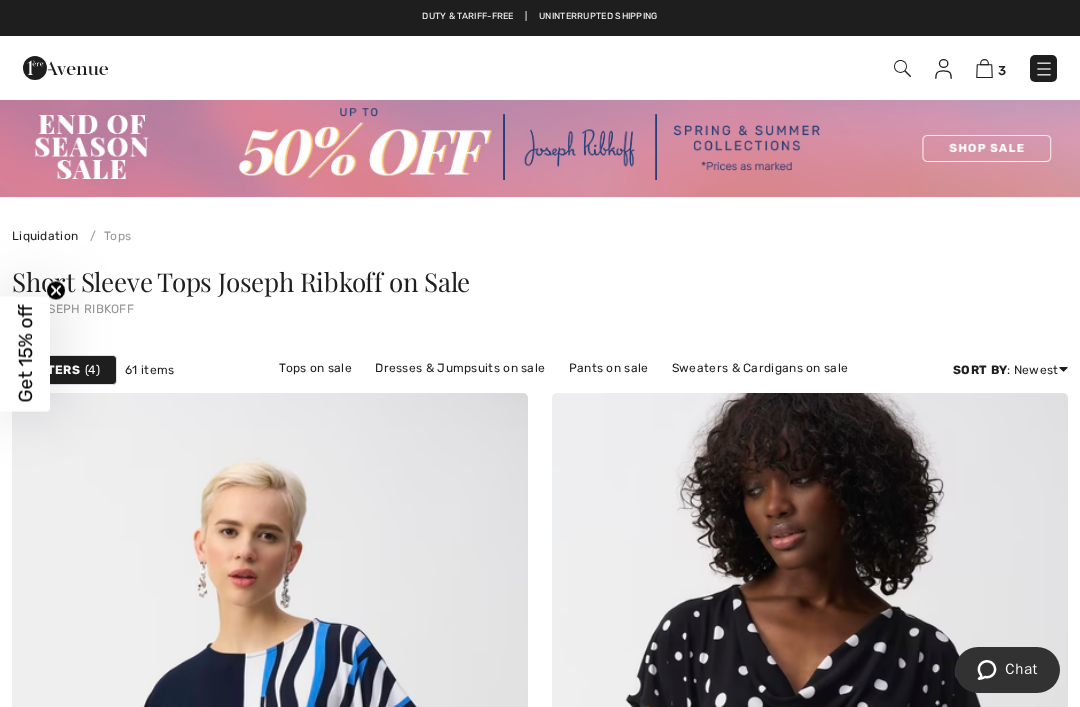 click on "4" at bounding box center (92, 370) 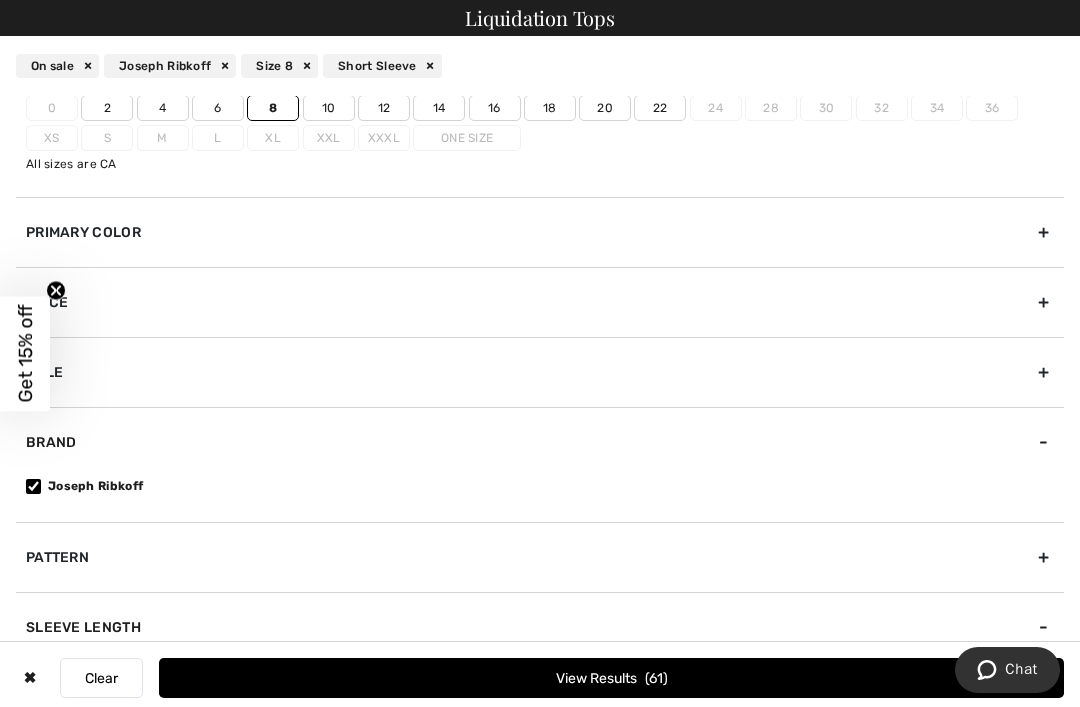 scroll, scrollTop: 71, scrollLeft: 0, axis: vertical 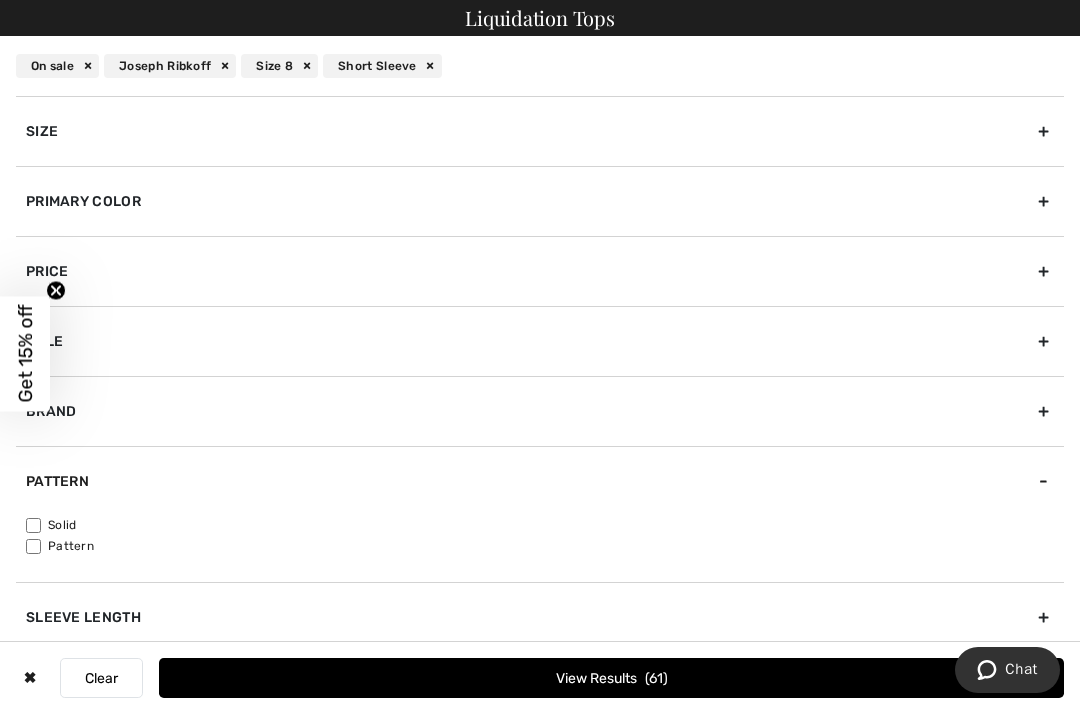 click on "Pattern" at bounding box center (545, 546) 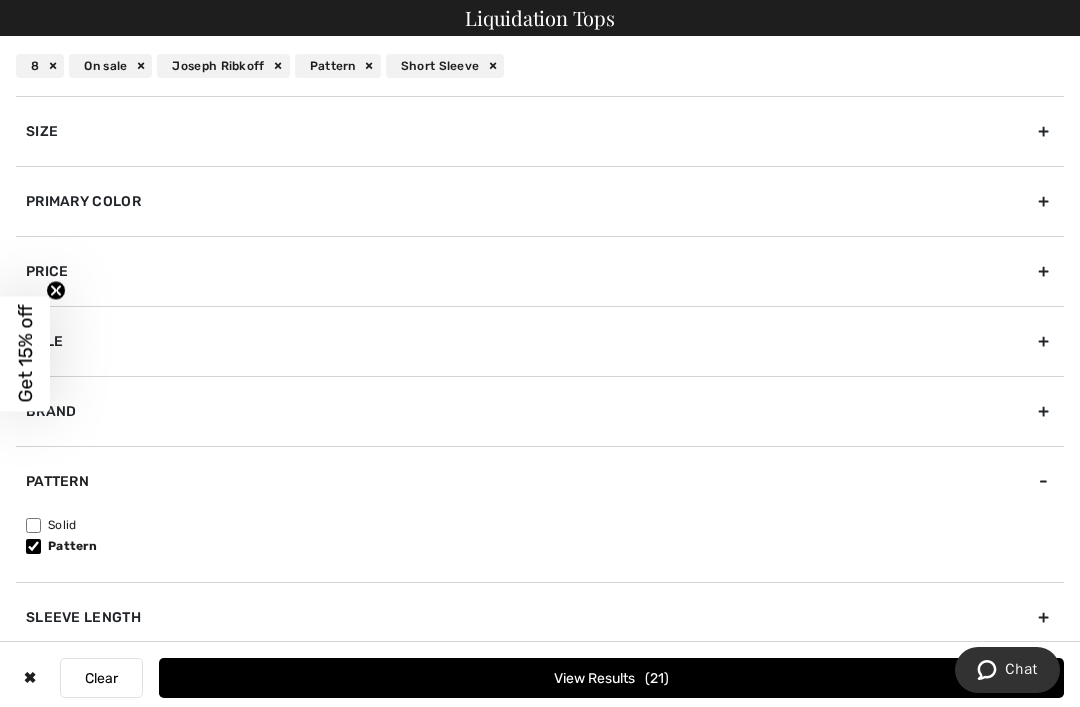 click on "21" at bounding box center [657, 678] 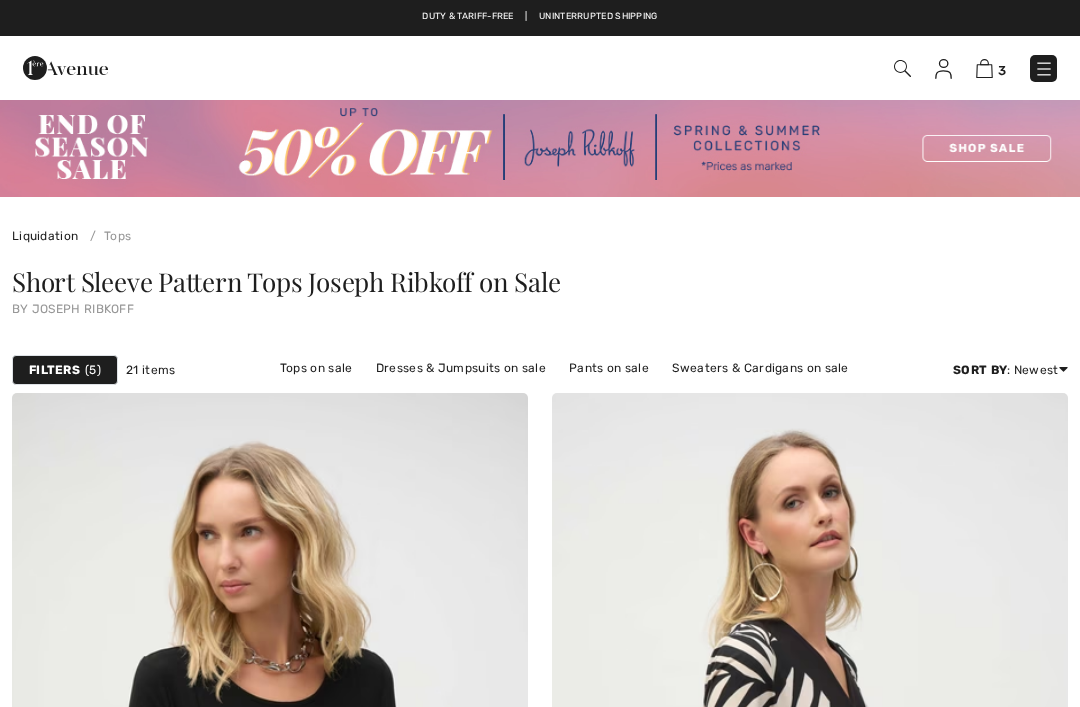 scroll, scrollTop: 0, scrollLeft: 0, axis: both 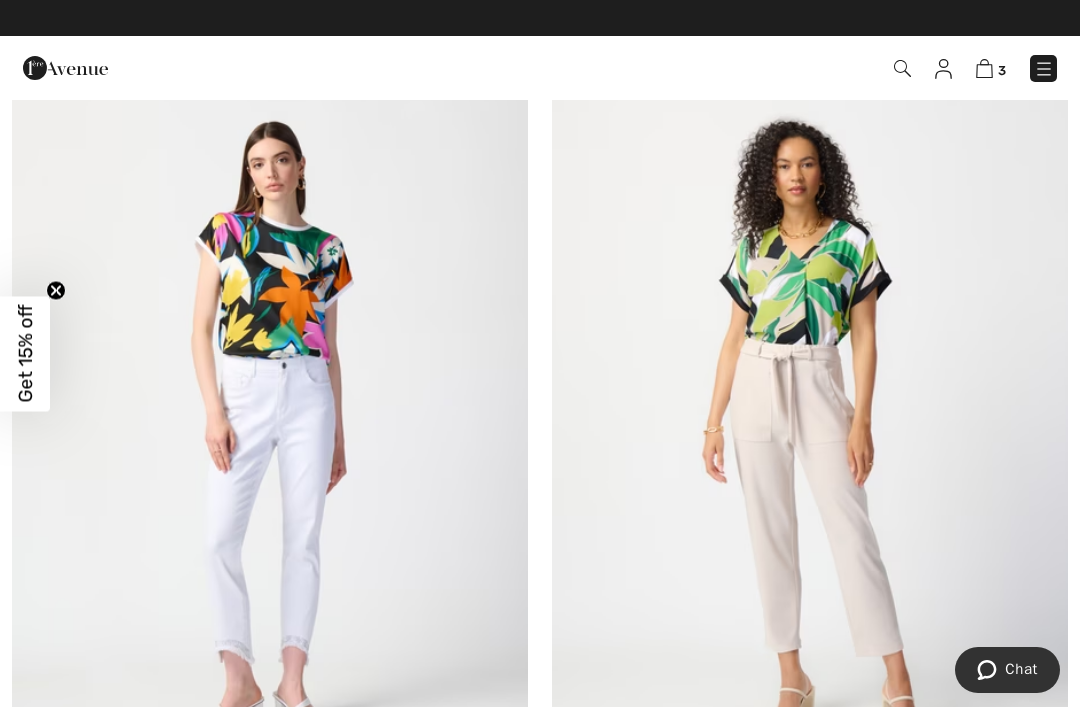 click at bounding box center [270, 425] 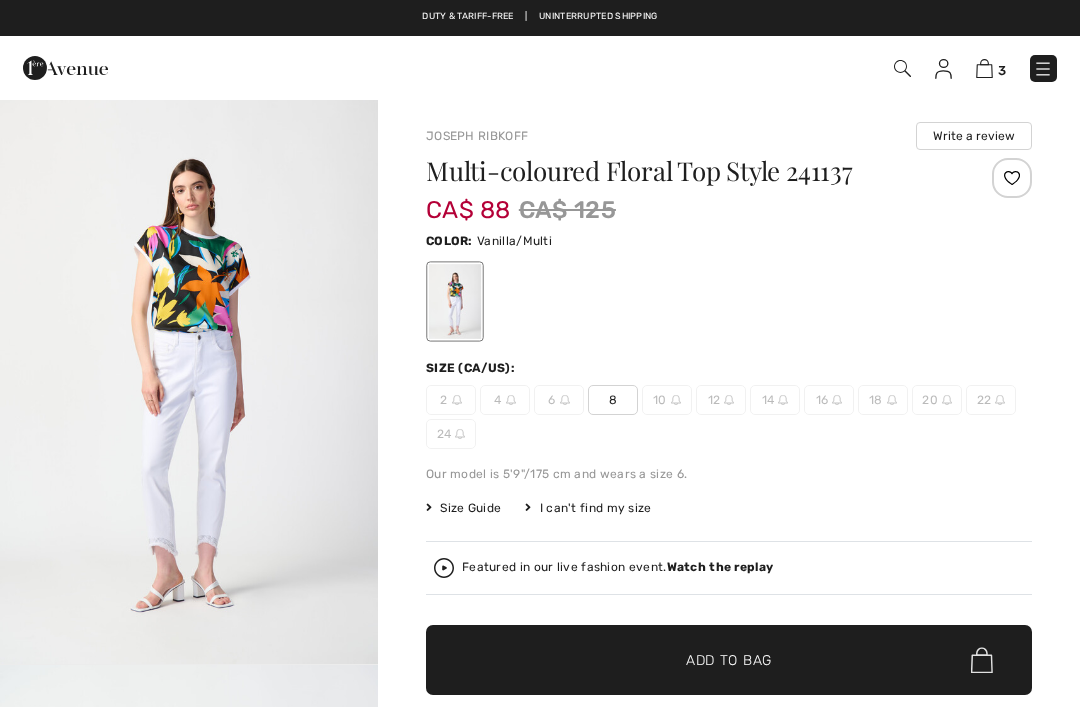 scroll, scrollTop: 0, scrollLeft: 0, axis: both 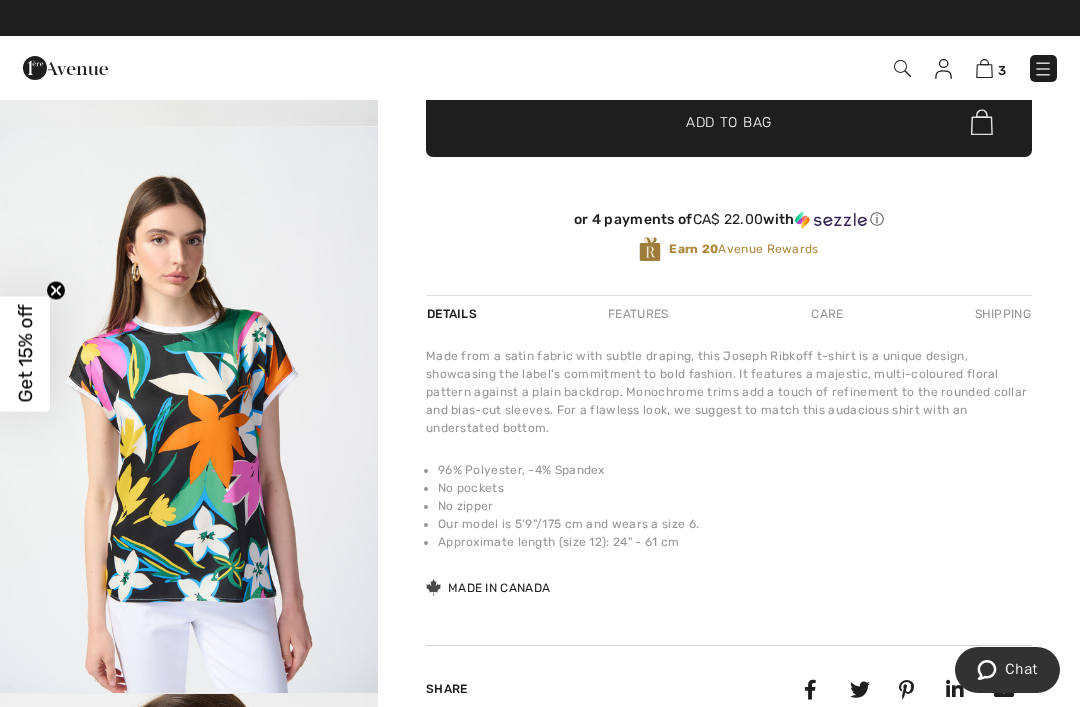 click at bounding box center (984, 68) 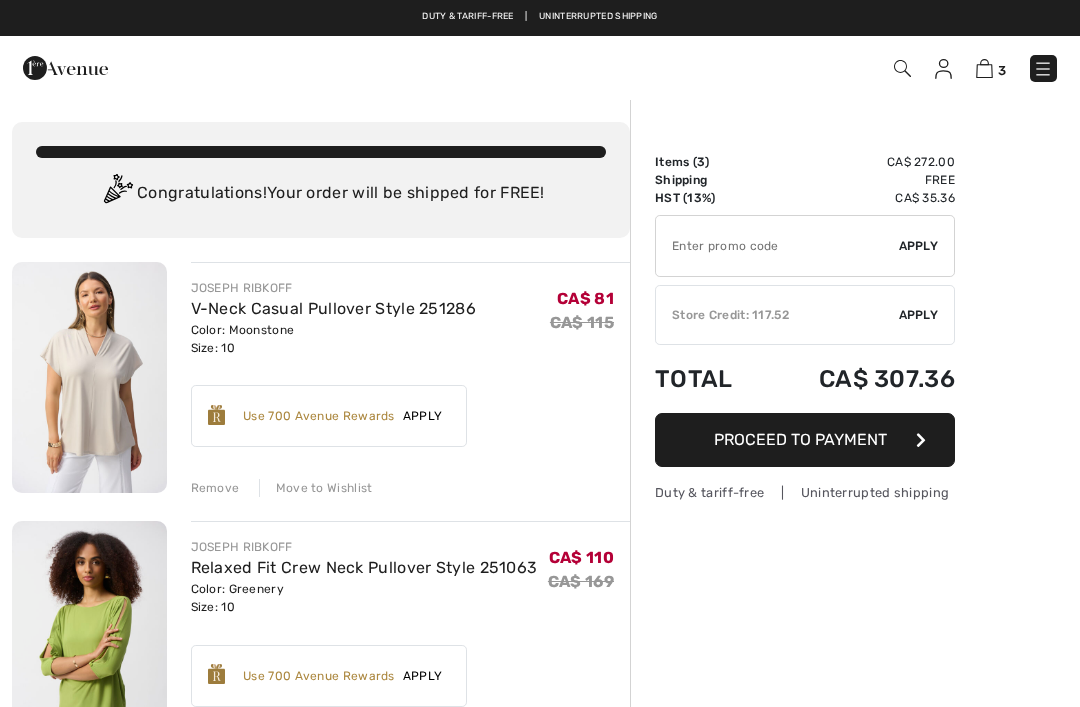 scroll, scrollTop: 0, scrollLeft: 0, axis: both 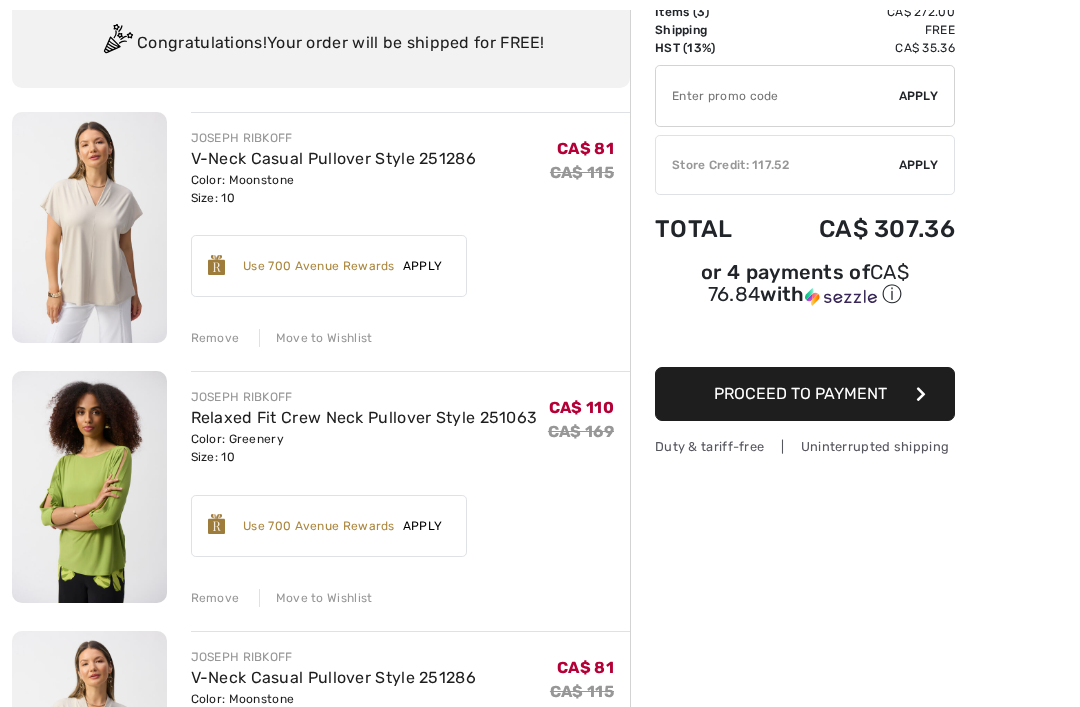 click on "Remove" at bounding box center (215, 338) 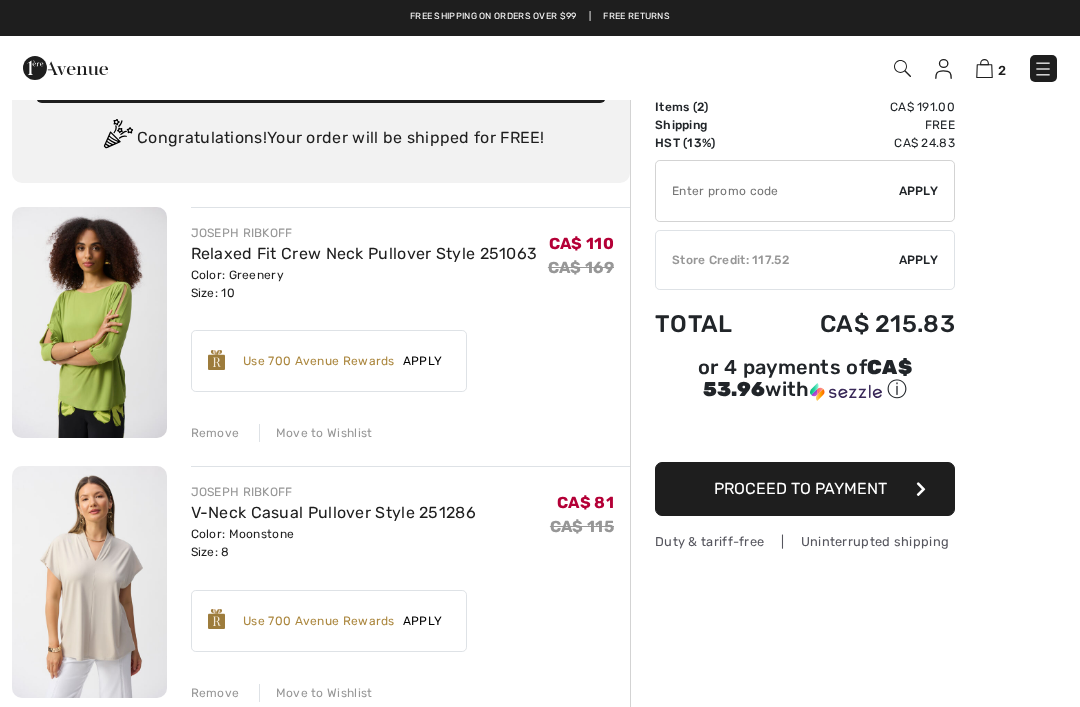 scroll, scrollTop: 0, scrollLeft: 0, axis: both 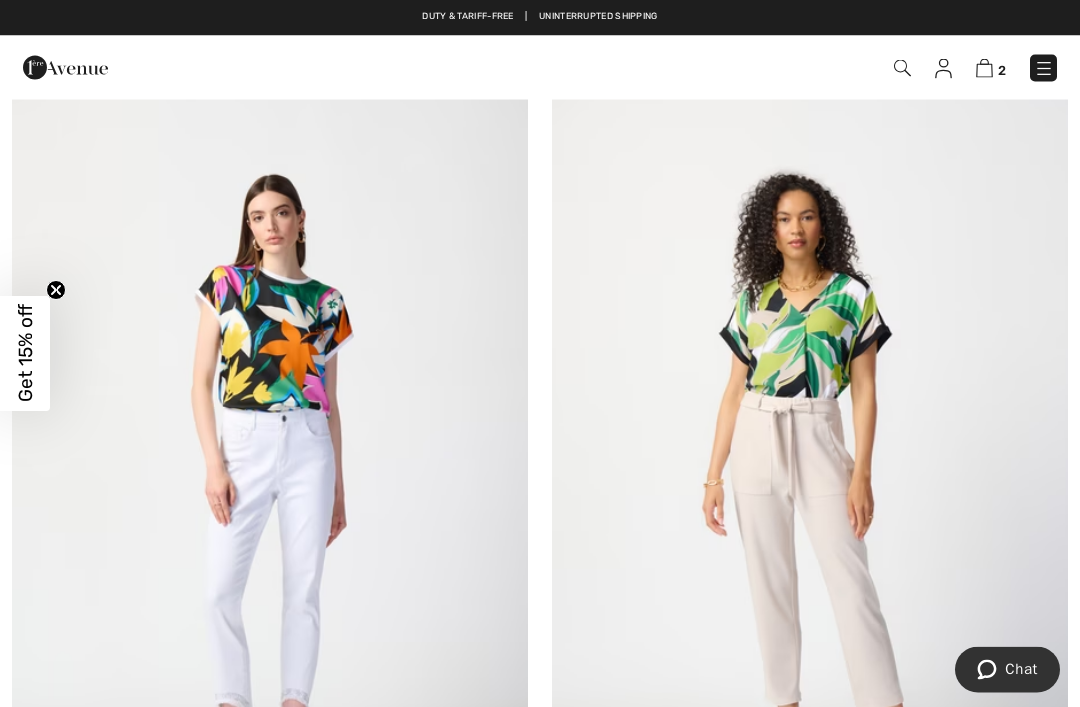 click at bounding box center [810, 479] 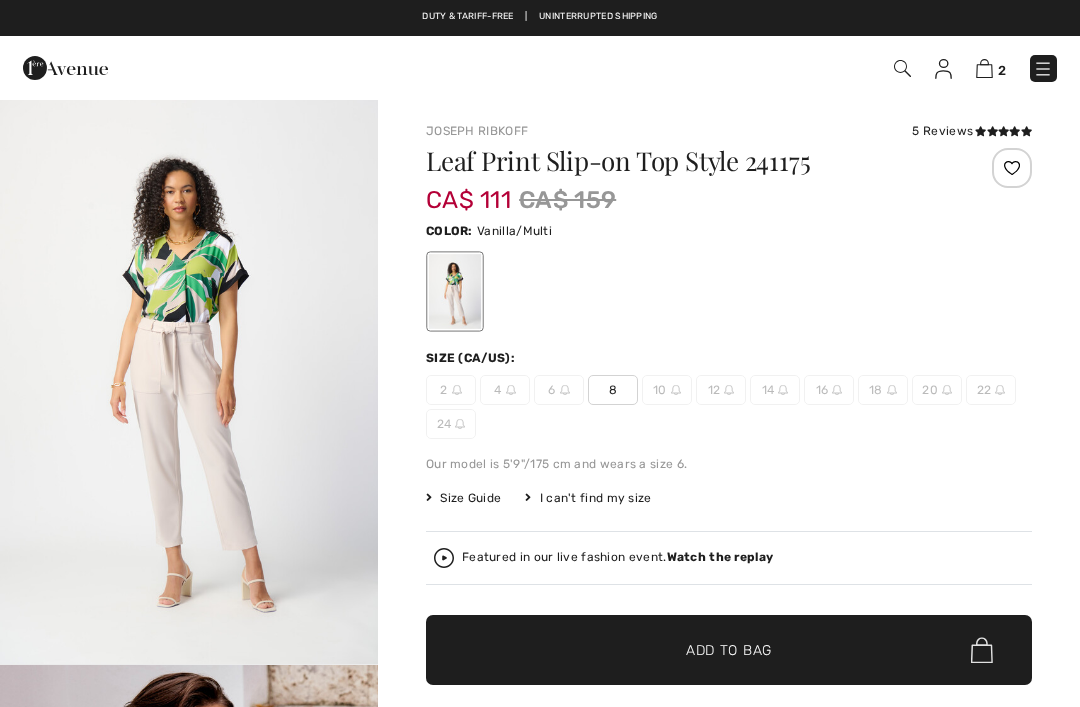 scroll, scrollTop: 0, scrollLeft: 0, axis: both 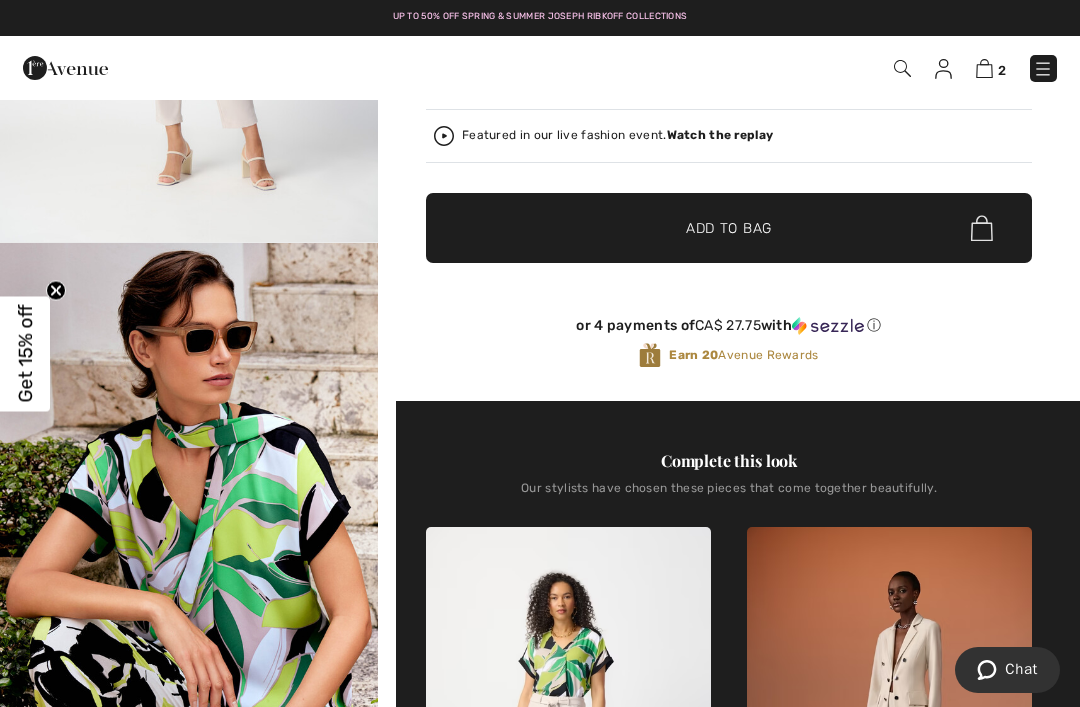 click on "Add to Bag" at bounding box center [729, 228] 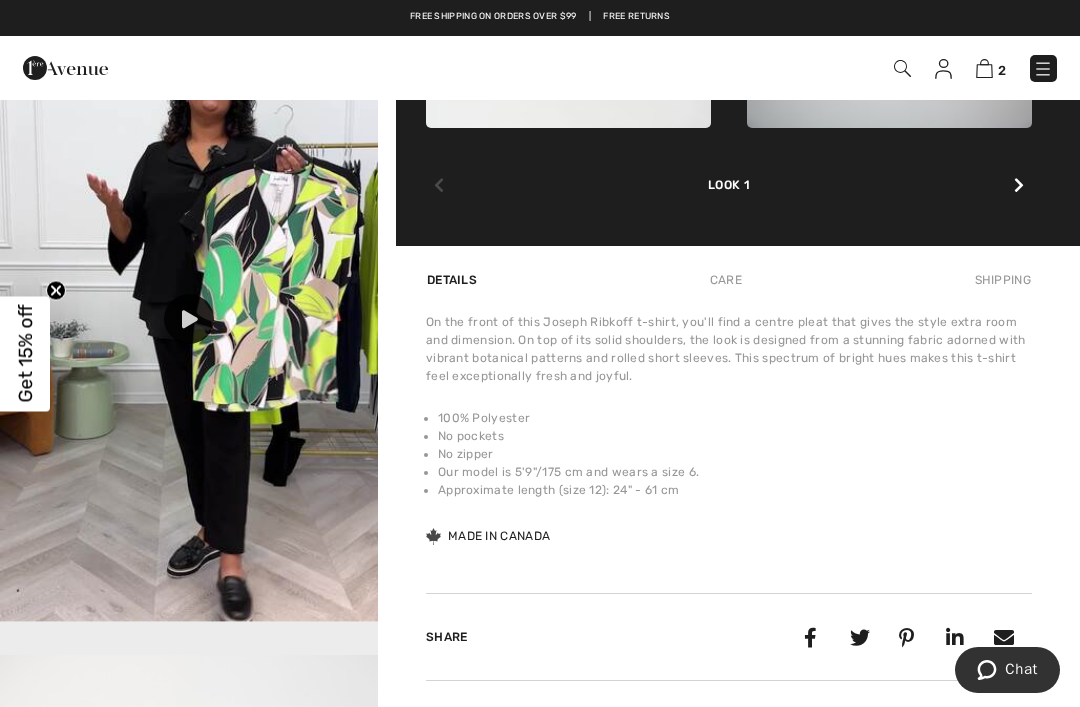 scroll, scrollTop: 1254, scrollLeft: 0, axis: vertical 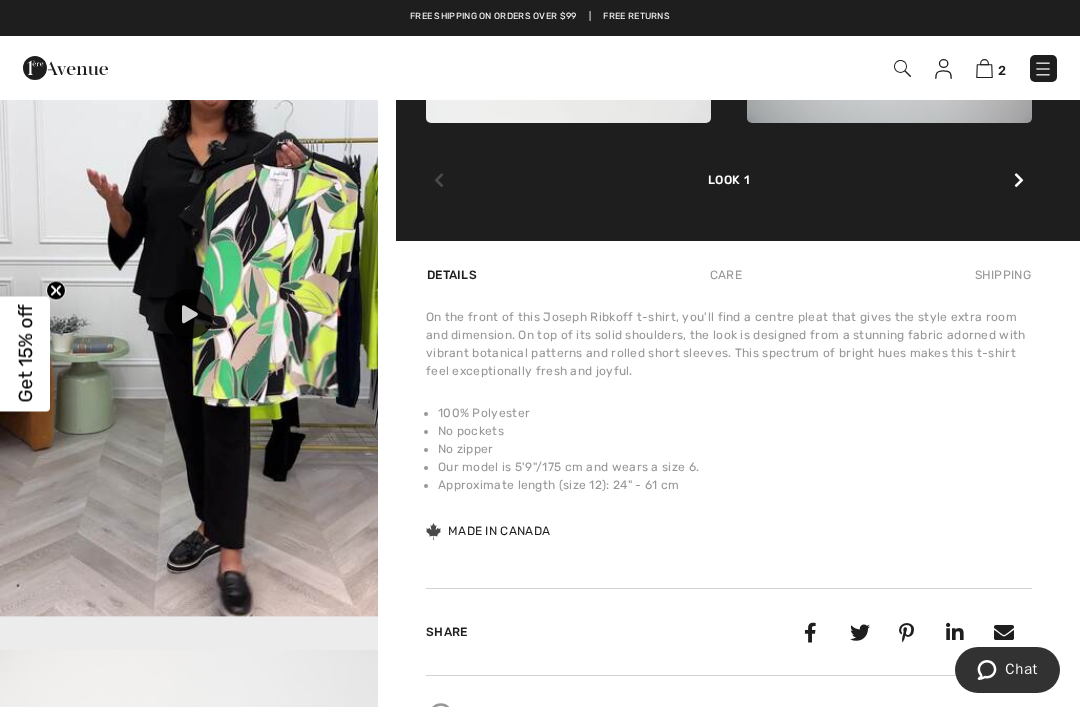 click on "Care" at bounding box center (726, 275) 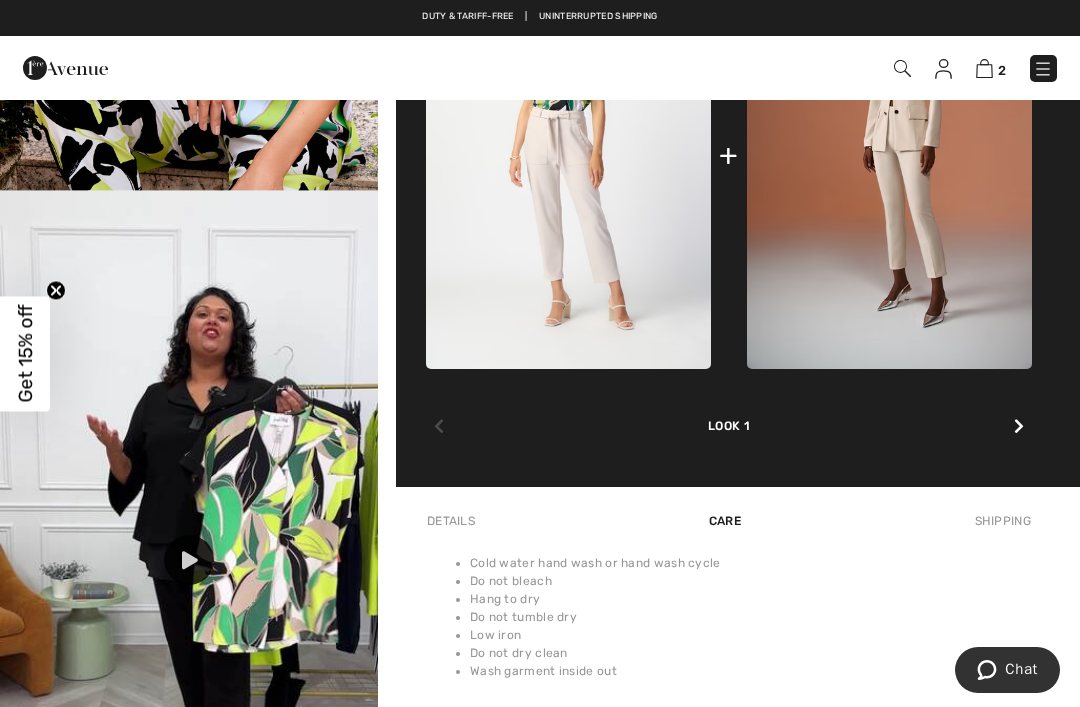 scroll, scrollTop: 981, scrollLeft: 0, axis: vertical 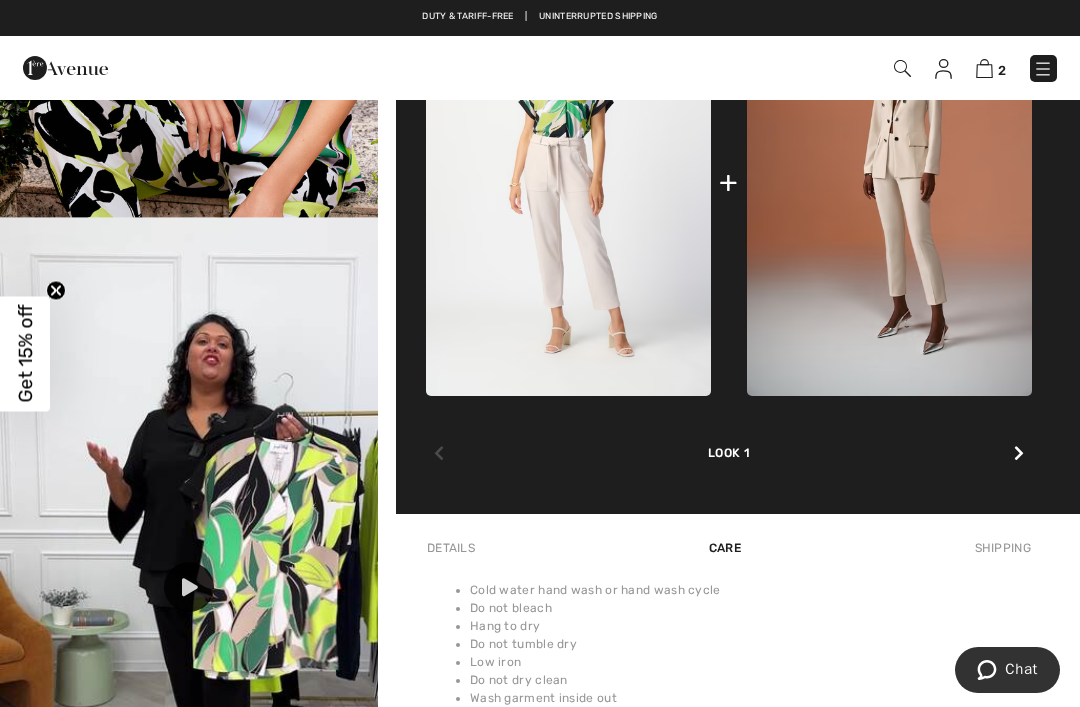 click at bounding box center (189, 553) 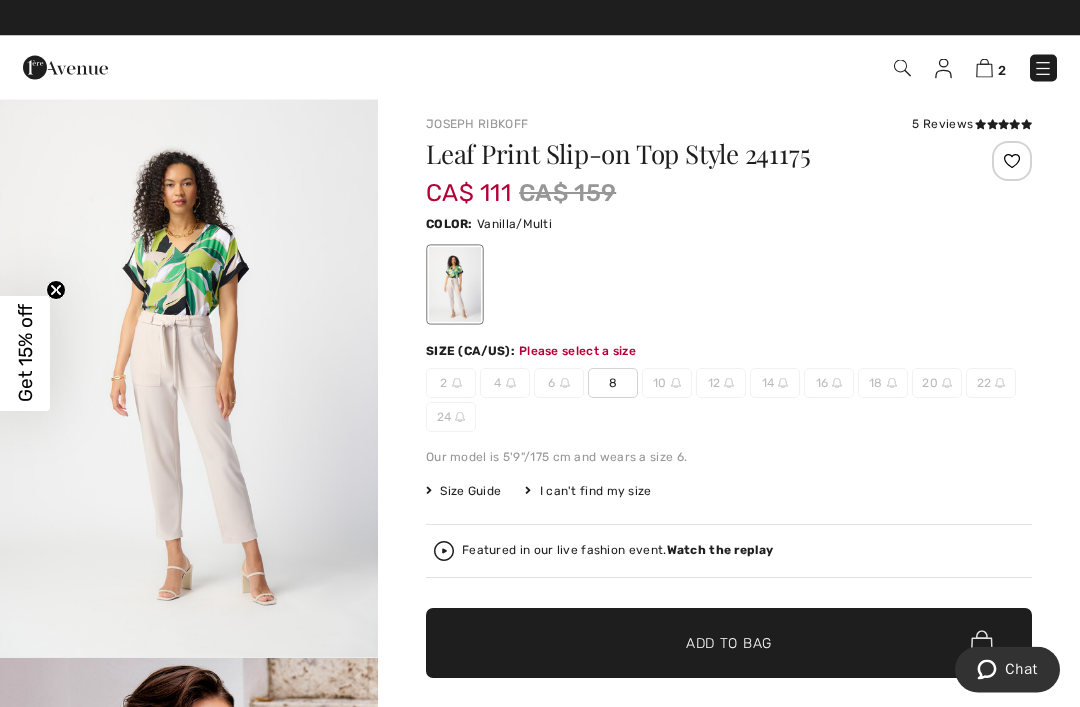 scroll, scrollTop: 5, scrollLeft: 0, axis: vertical 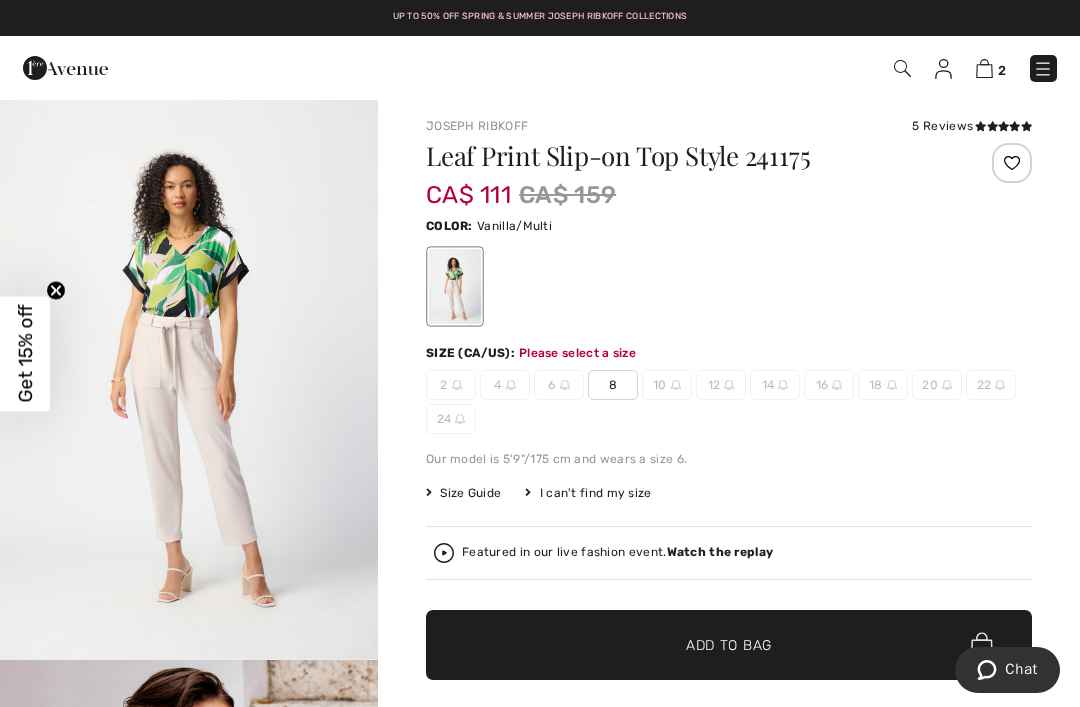 click on "8" at bounding box center [613, 385] 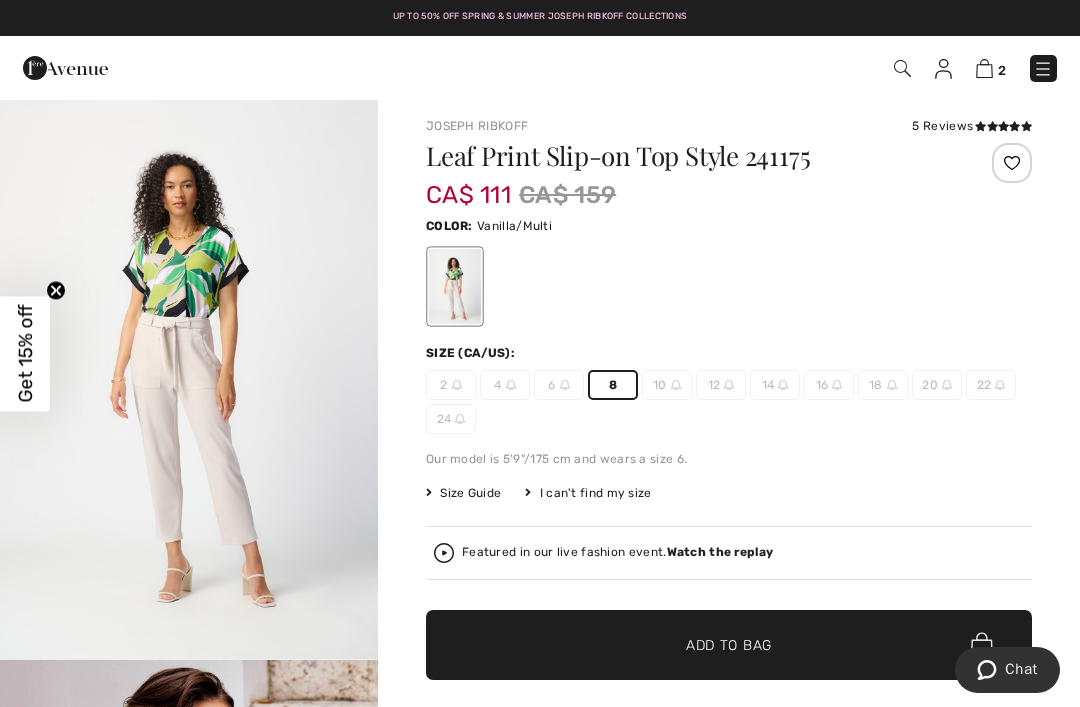 click on "✔ Added to Bag
Add to Bag" at bounding box center [729, 645] 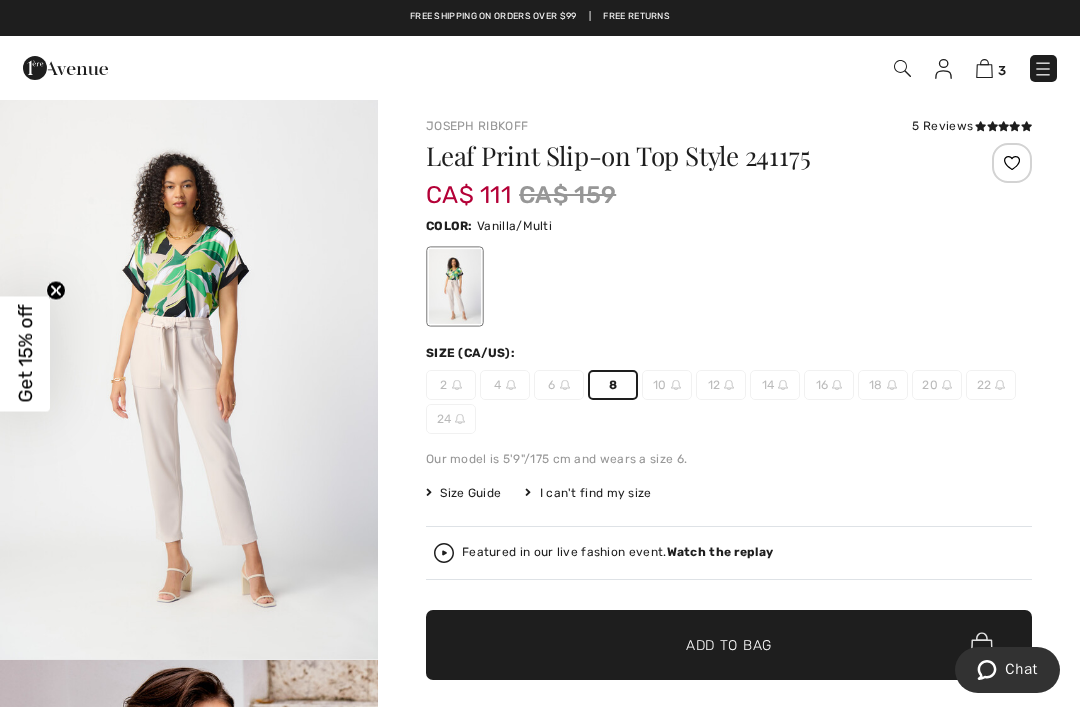 click at bounding box center [984, 68] 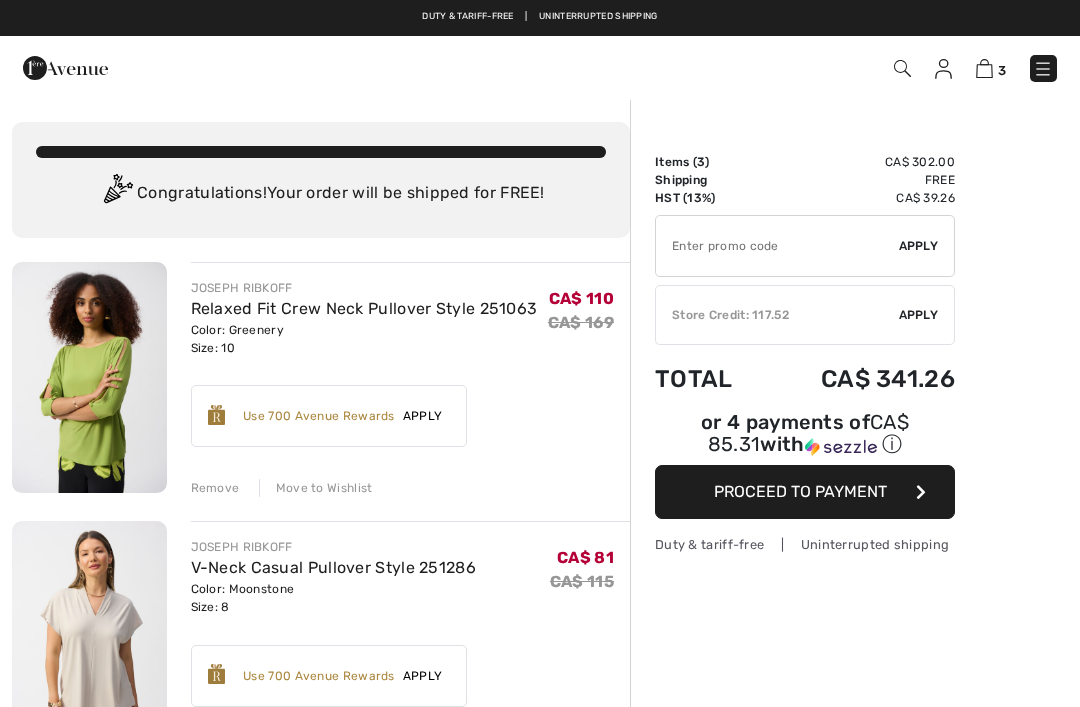 scroll, scrollTop: 0, scrollLeft: 0, axis: both 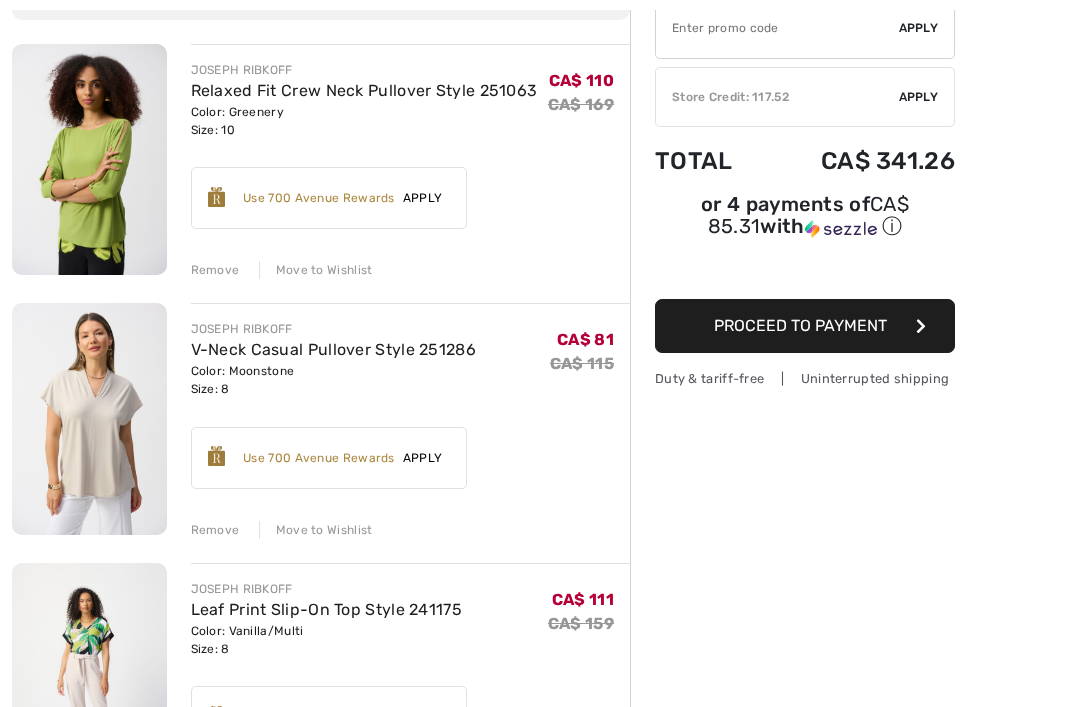 click on "Remove" at bounding box center (215, 270) 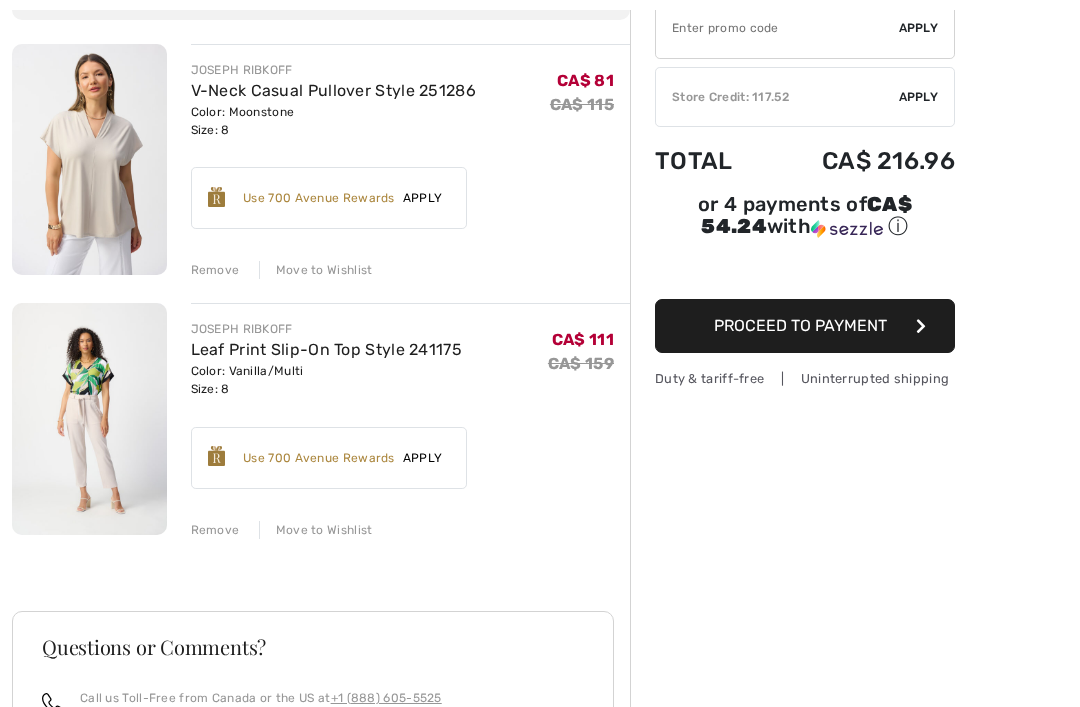 click on "Leaf Print Slip-On Top Style 241175" at bounding box center (327, 349) 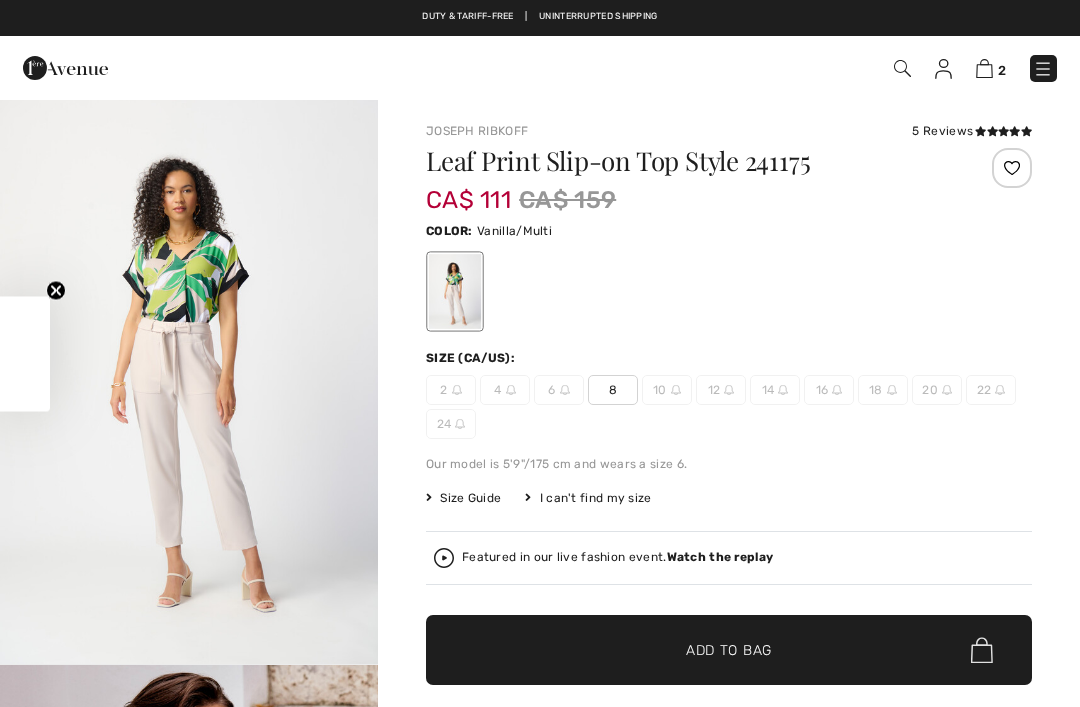 checkbox on "true" 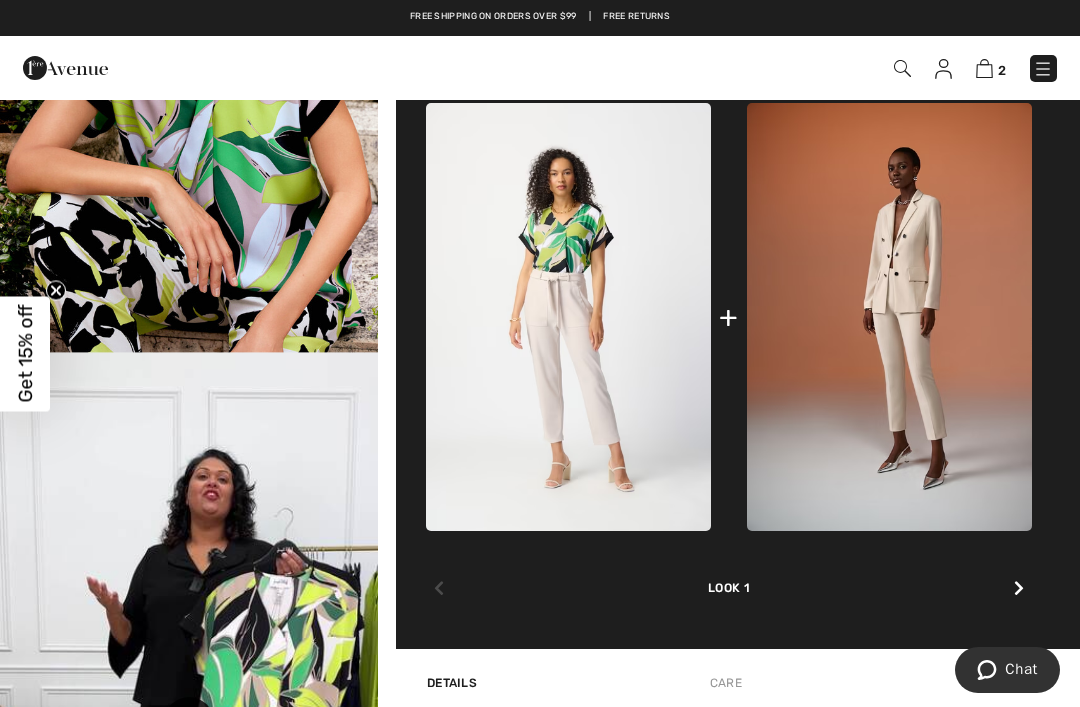 scroll, scrollTop: 847, scrollLeft: 0, axis: vertical 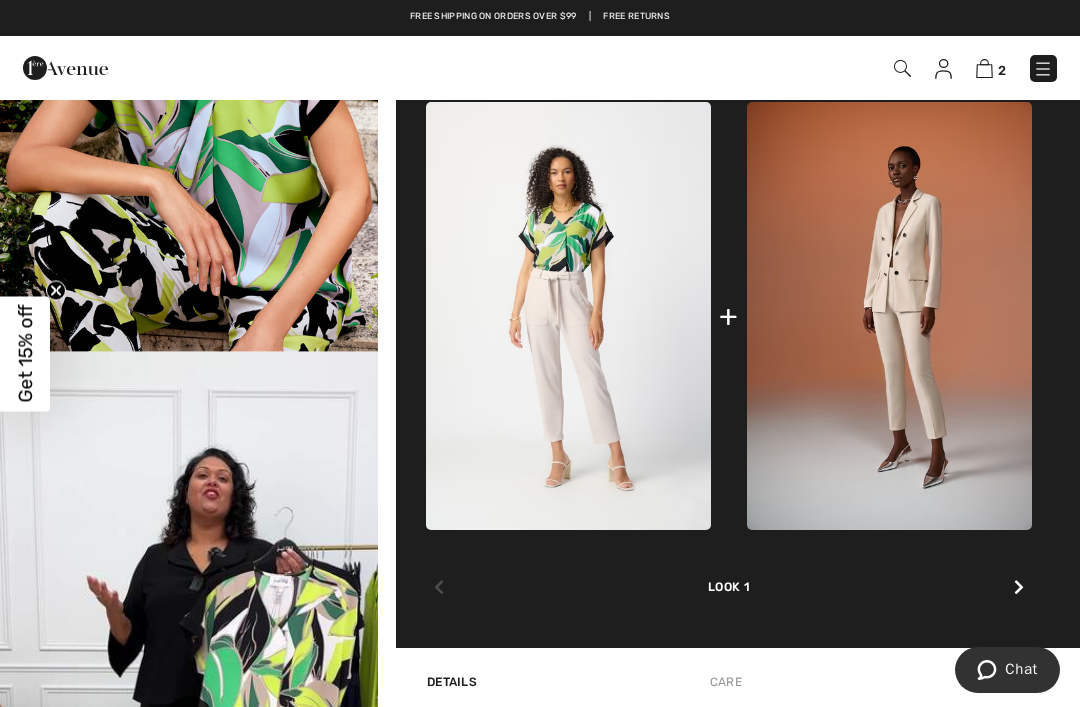 click at bounding box center [1019, 588] 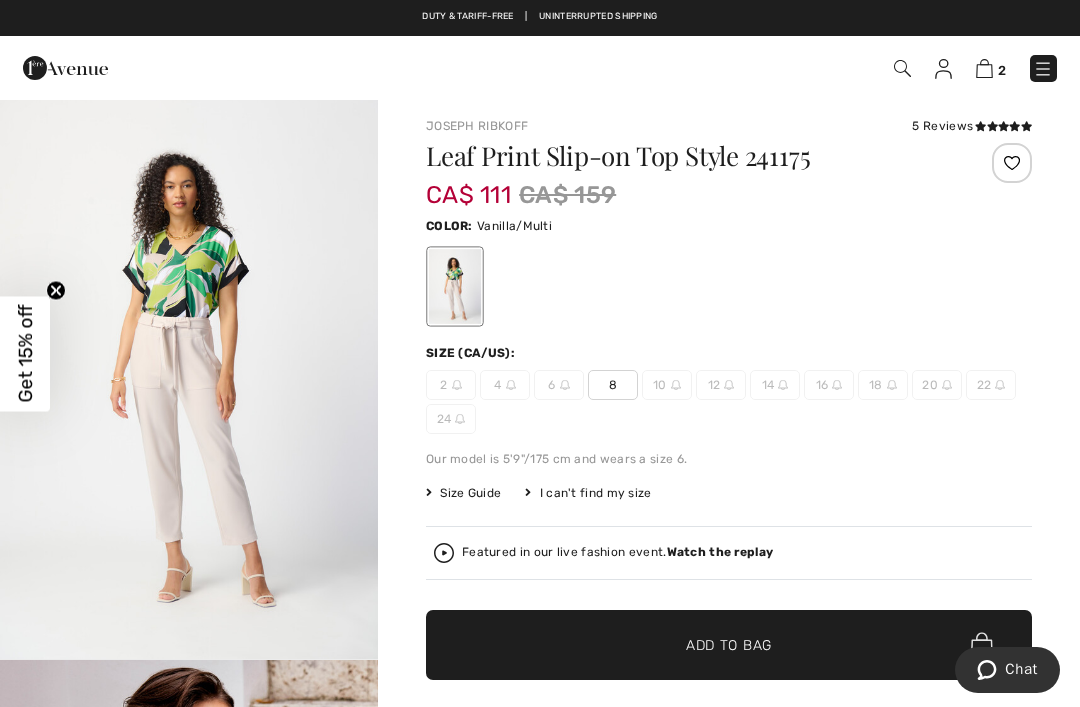 scroll, scrollTop: 0, scrollLeft: 0, axis: both 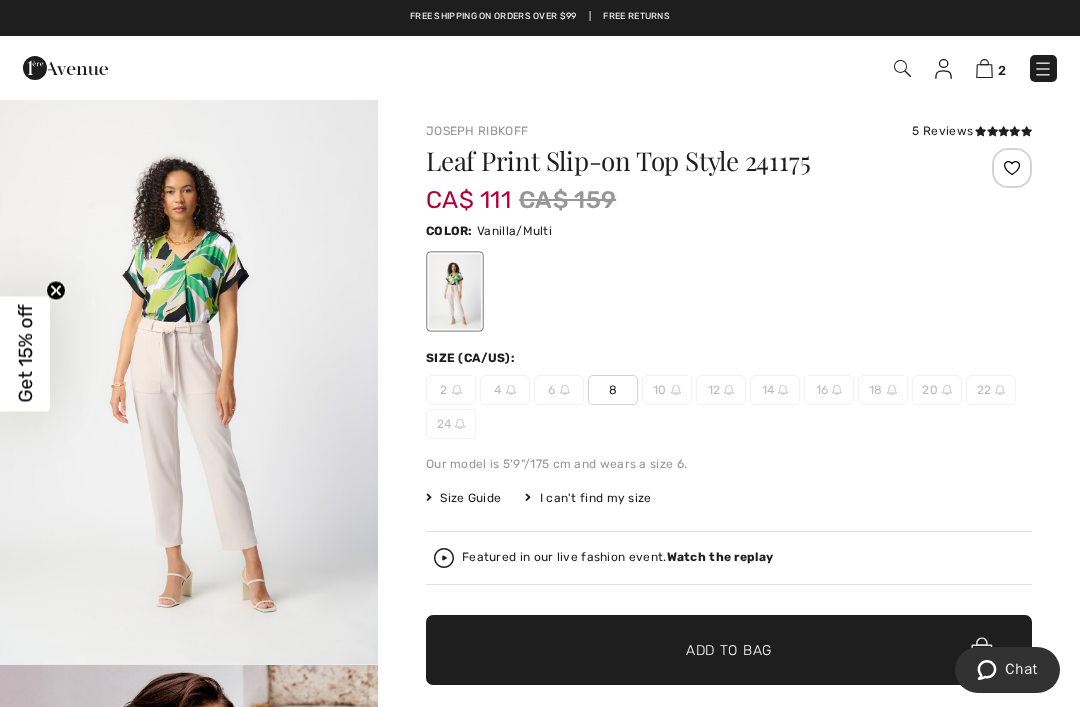 click on "✔ Added to Bag
Add to Bag" at bounding box center (729, 650) 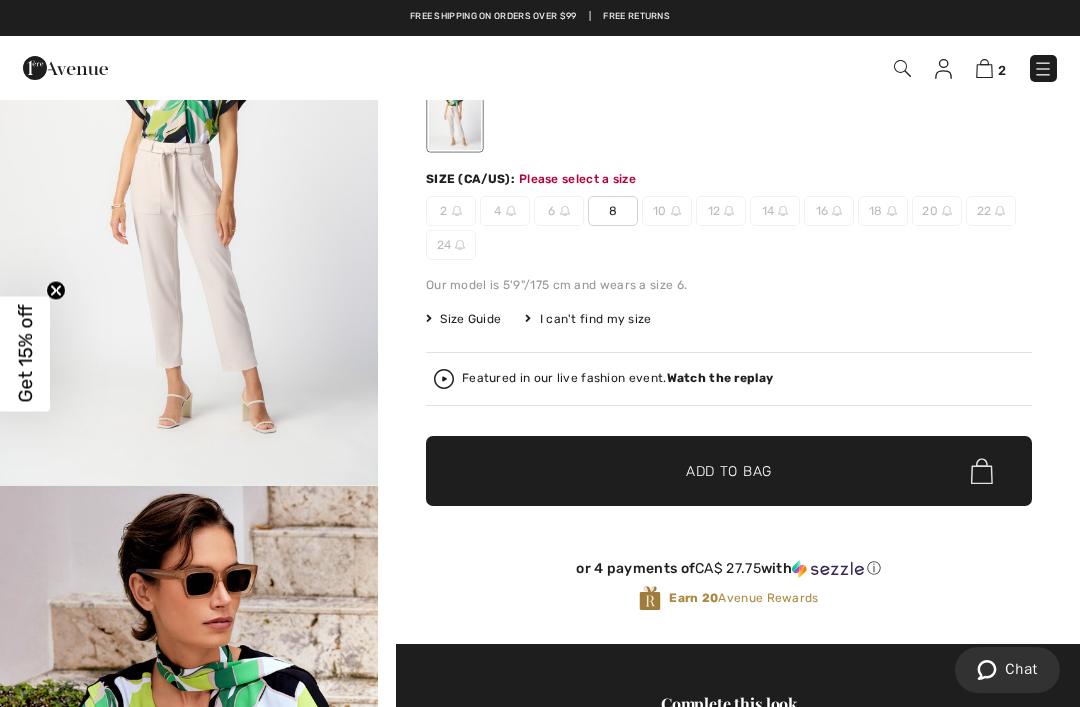 scroll, scrollTop: 205, scrollLeft: 0, axis: vertical 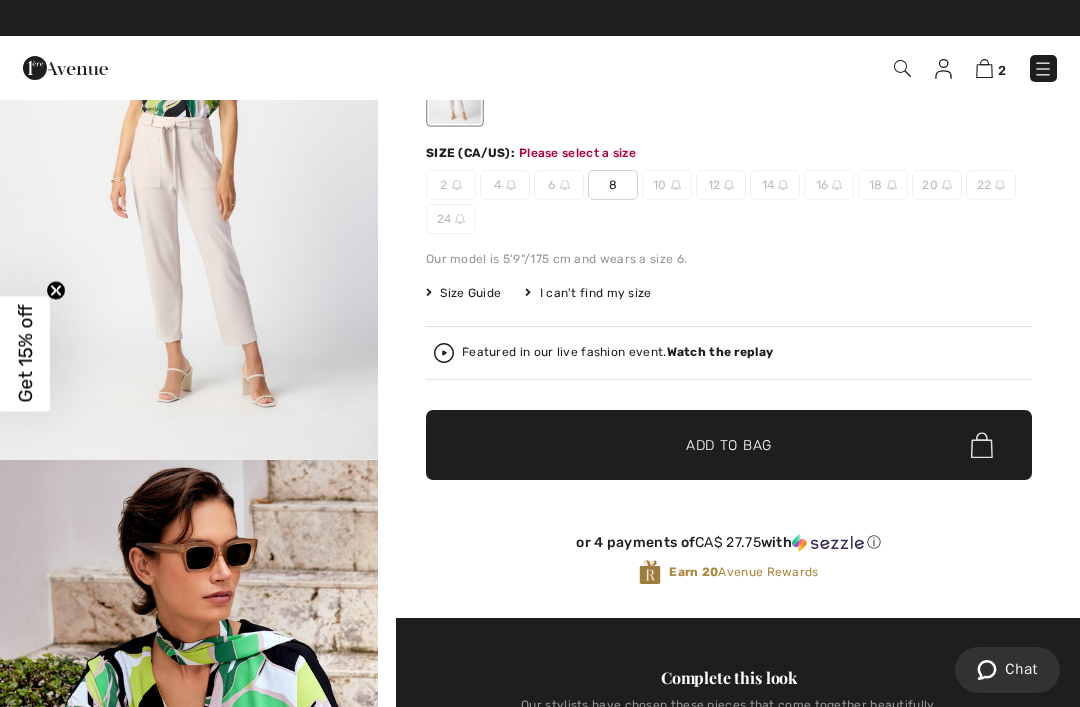 click on "Add to Bag" at bounding box center [729, 445] 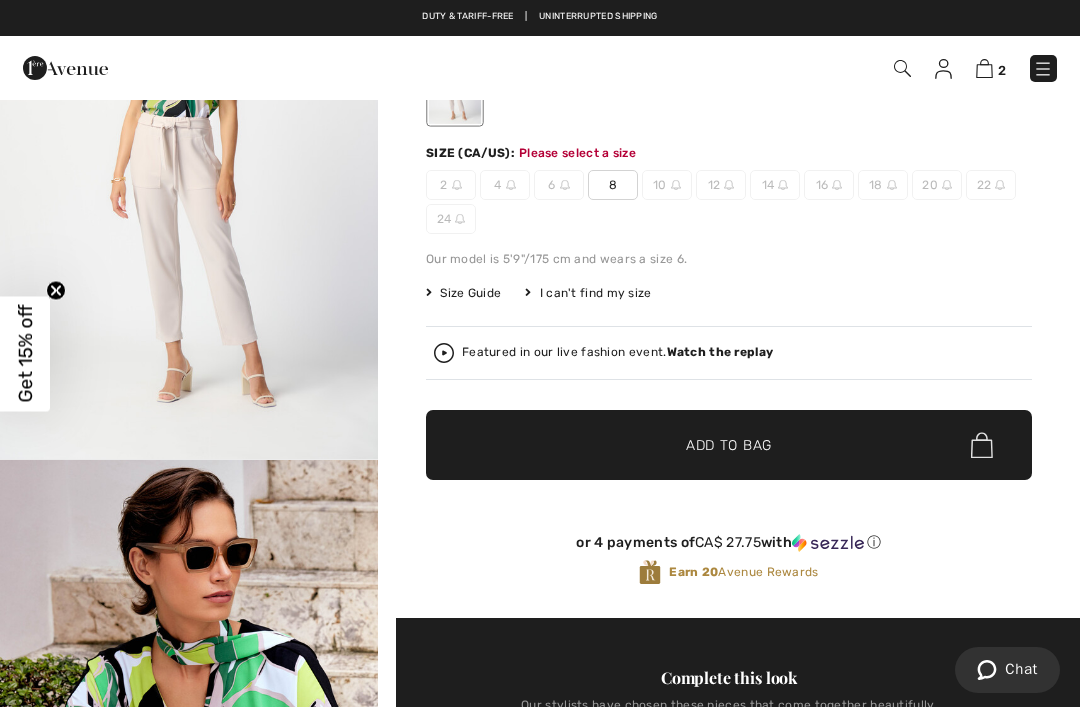 click at bounding box center (984, 68) 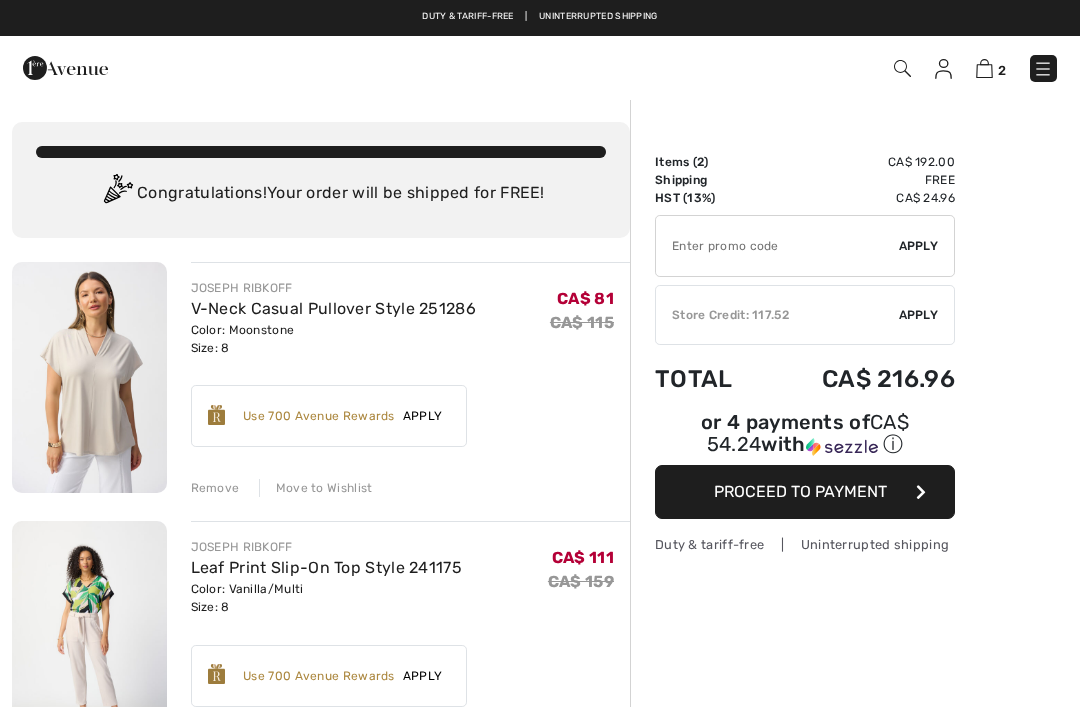 scroll, scrollTop: 0, scrollLeft: 0, axis: both 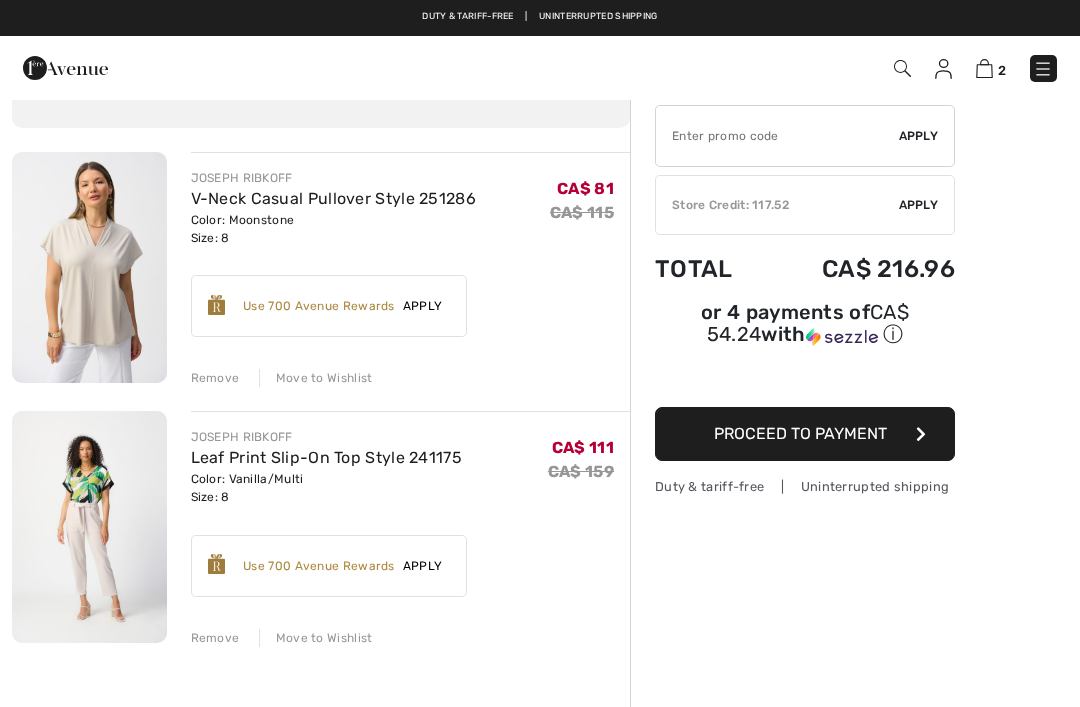 click on "Remove" at bounding box center (215, 378) 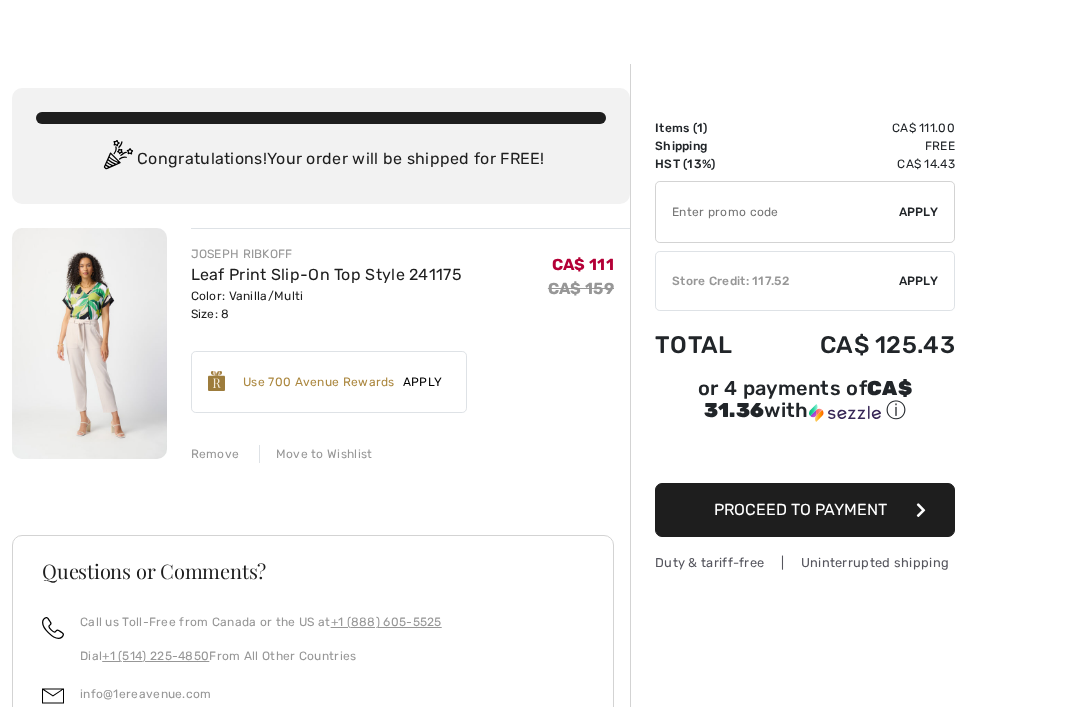scroll, scrollTop: 36, scrollLeft: 0, axis: vertical 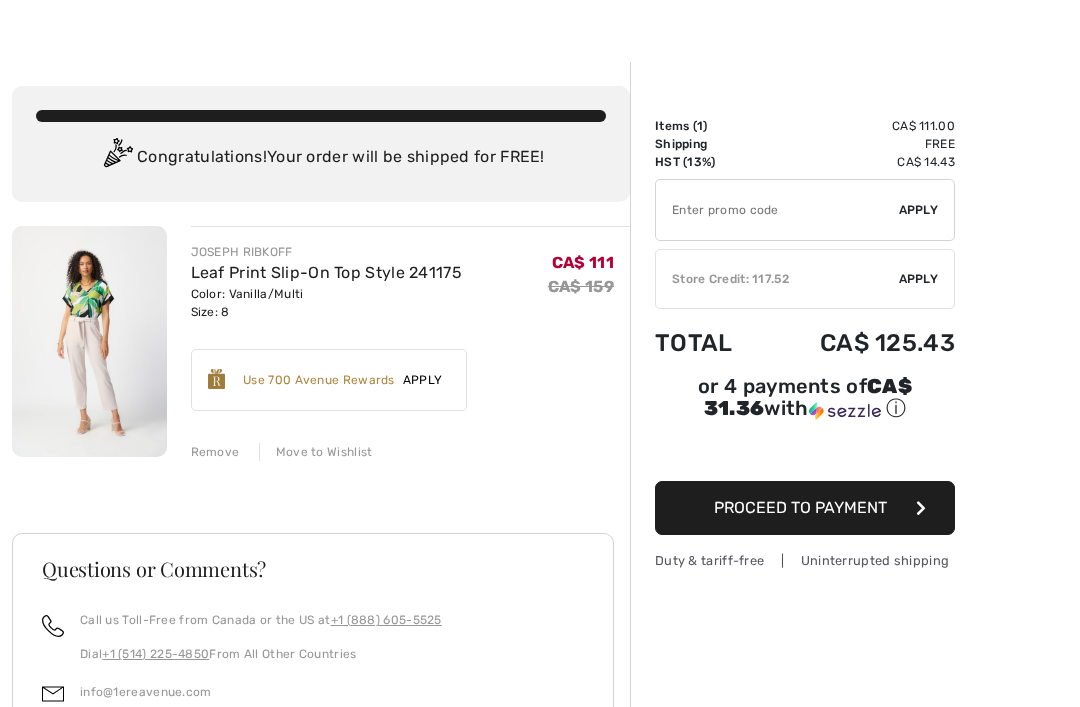 click on "✔
Store Credit: 117.52
Apply
Remove" at bounding box center [805, 279] 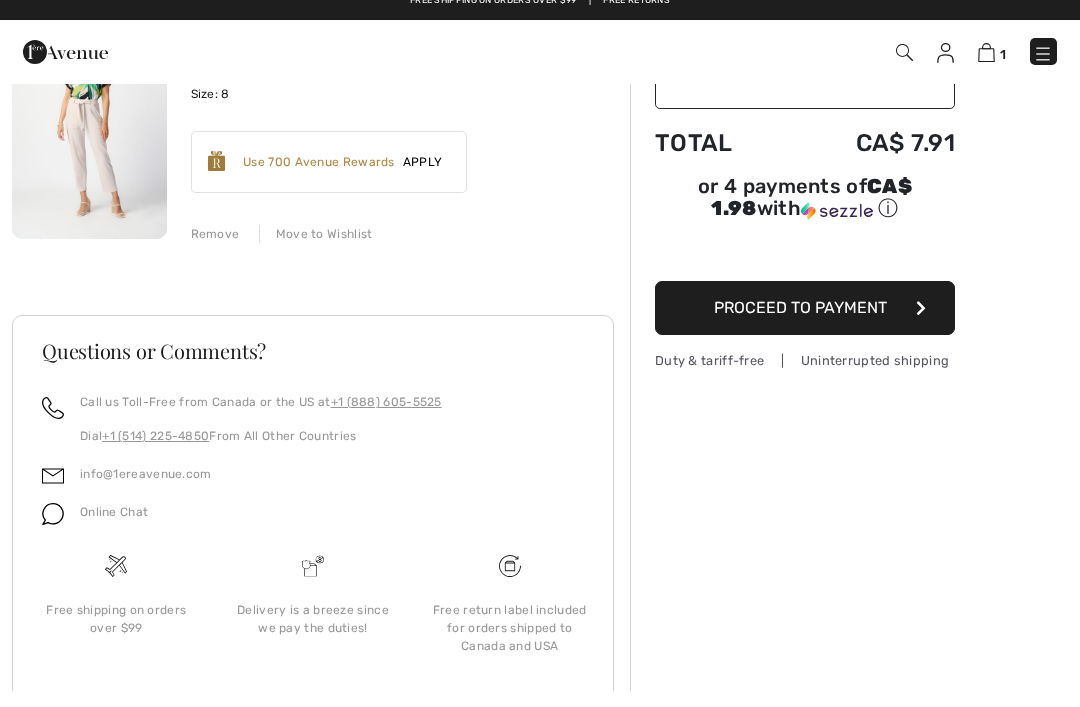 scroll, scrollTop: 0, scrollLeft: 0, axis: both 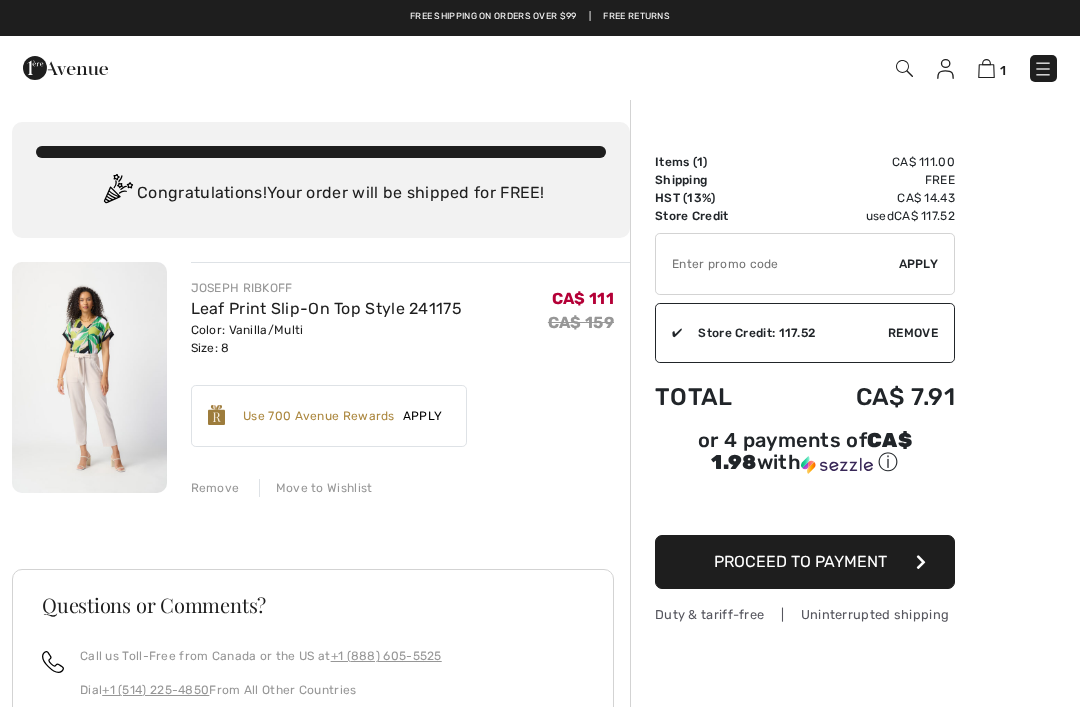 click on "Proceed to Payment" at bounding box center [800, 561] 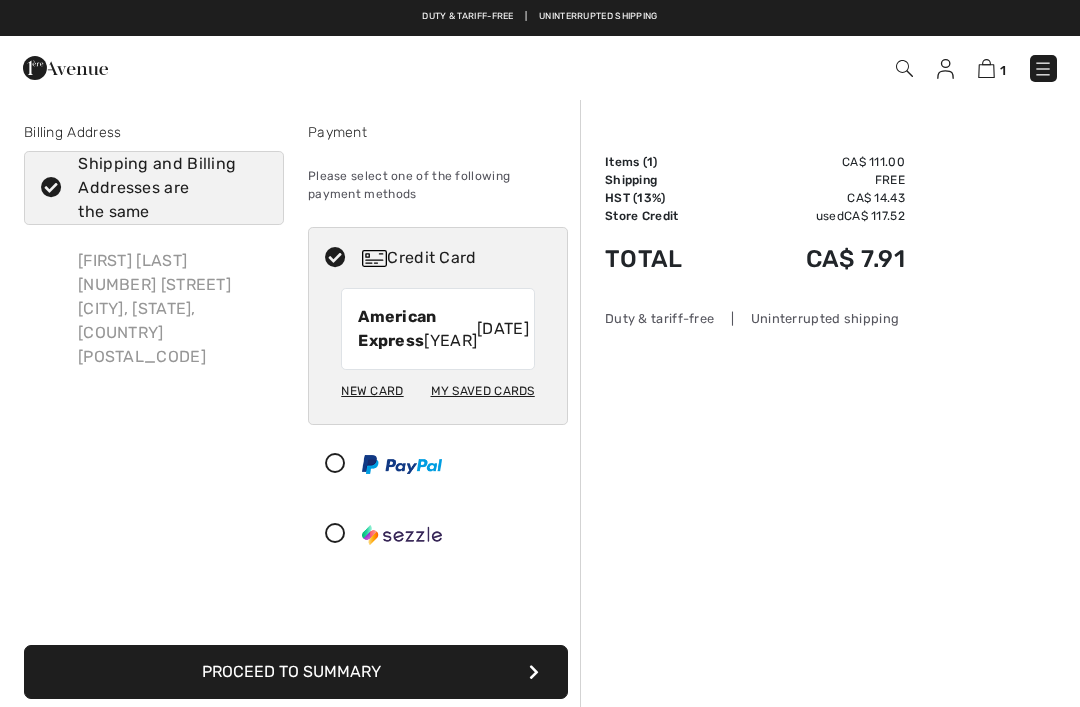 scroll, scrollTop: 0, scrollLeft: 0, axis: both 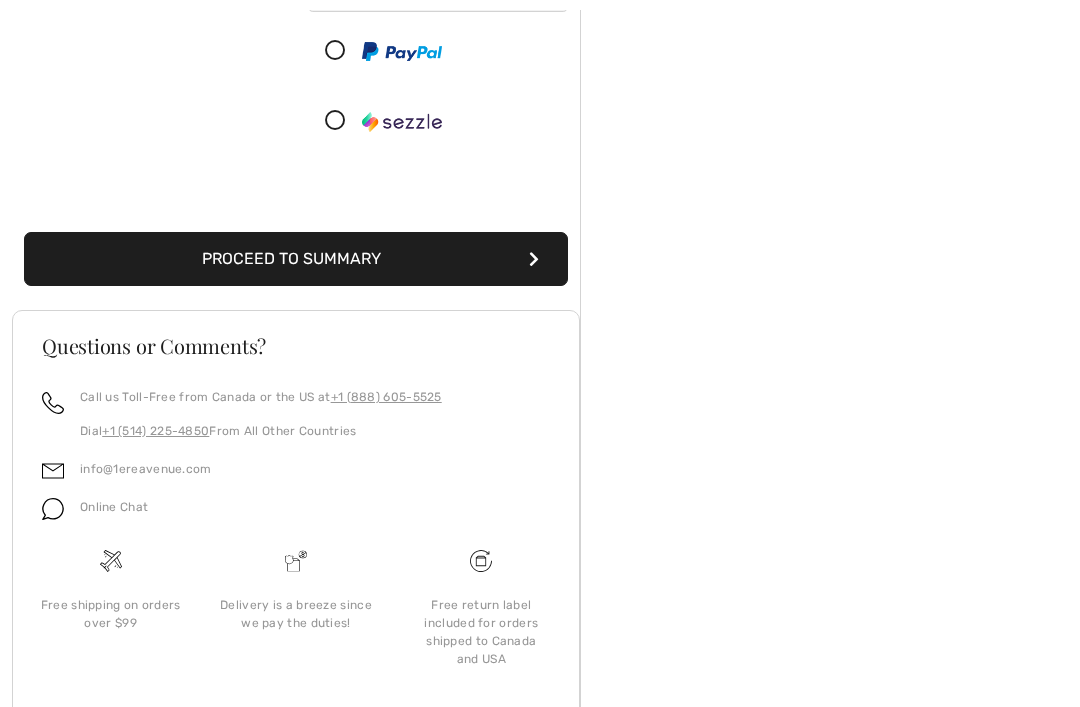 click on "Proceed to Summary" at bounding box center (296, 259) 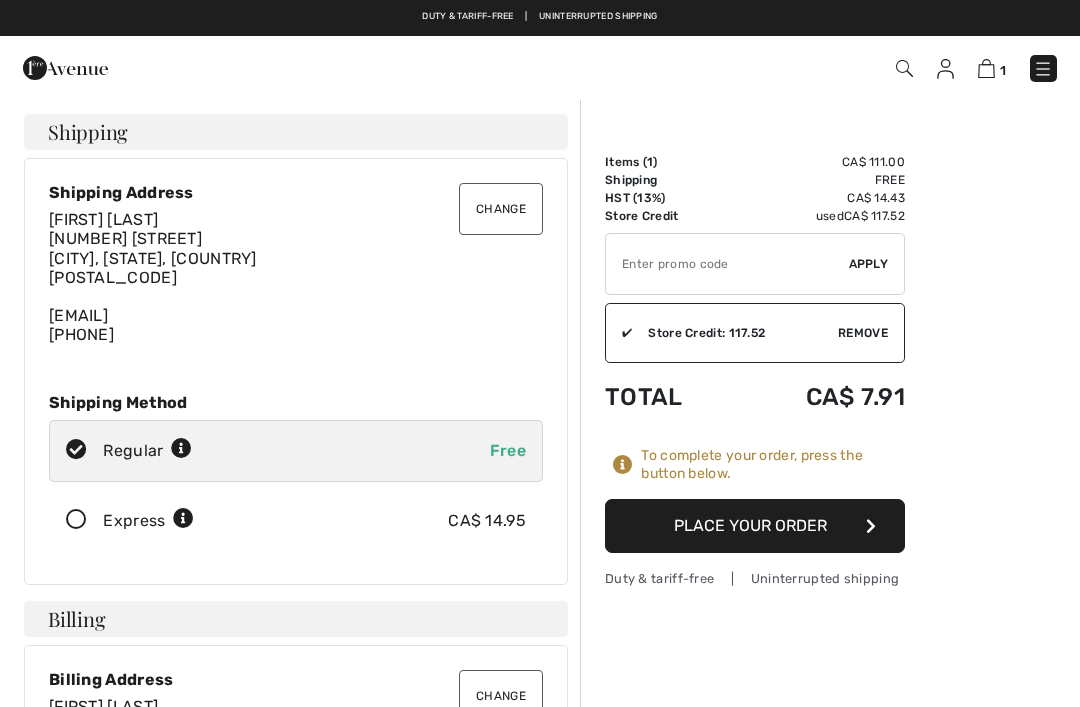 scroll, scrollTop: 0, scrollLeft: 0, axis: both 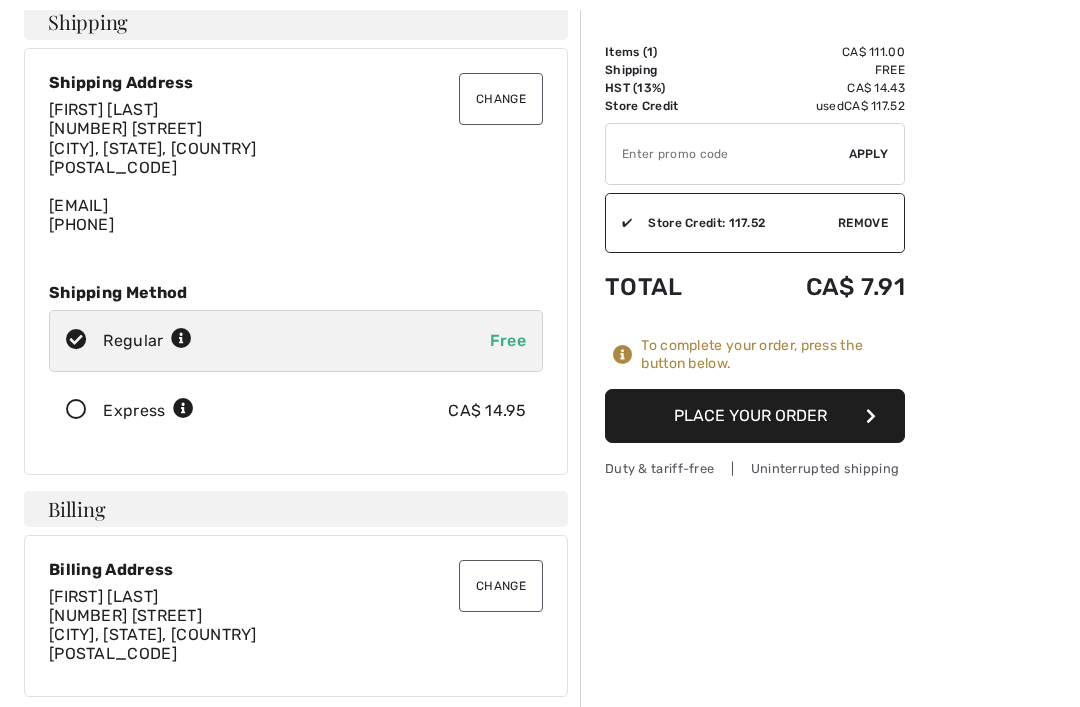 click on "Place Your Order" at bounding box center (755, 416) 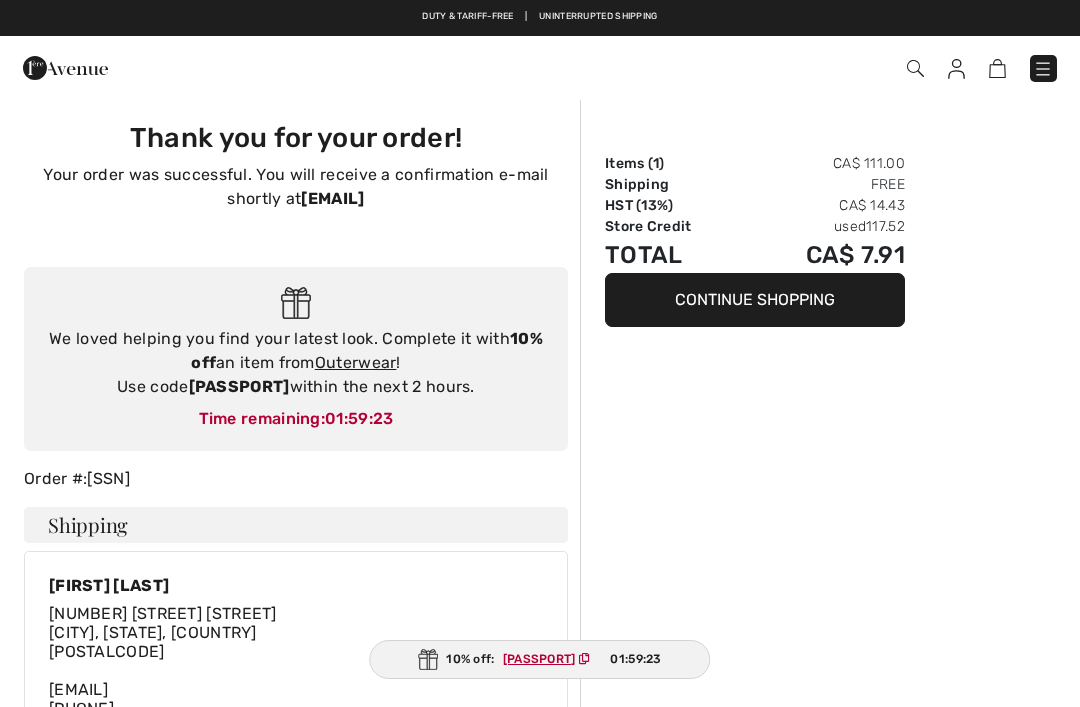 scroll, scrollTop: 0, scrollLeft: 0, axis: both 